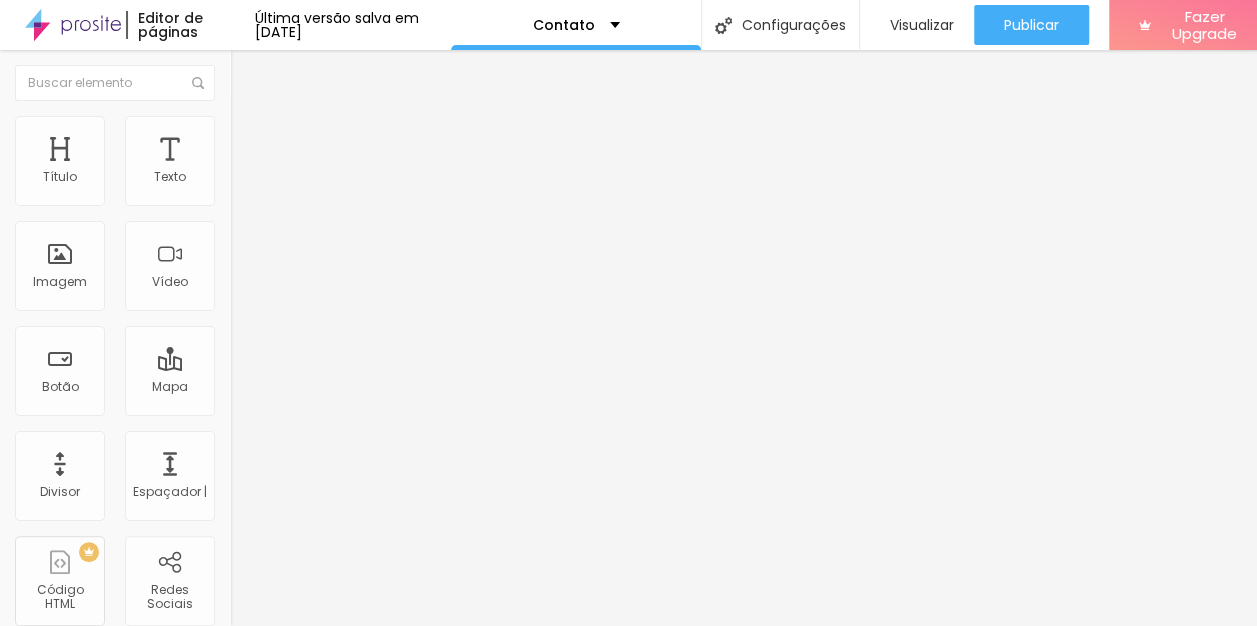 scroll, scrollTop: 15, scrollLeft: 0, axis: vertical 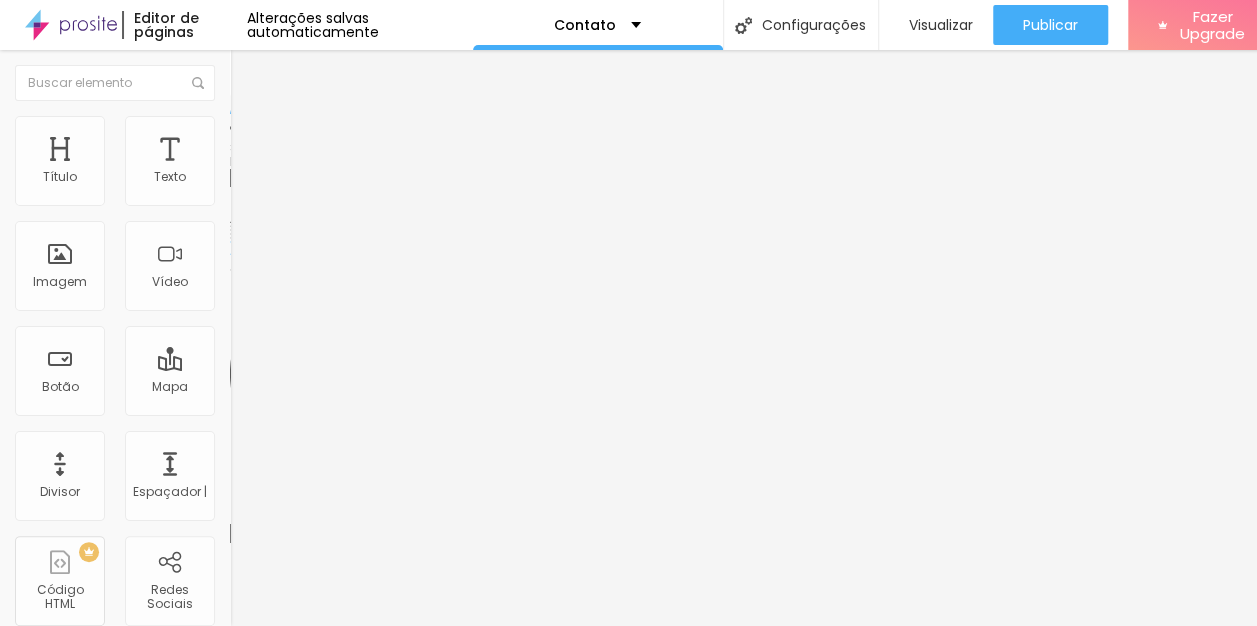 drag, startPoint x: 120, startPoint y: 214, endPoint x: 22, endPoint y: 212, distance: 98.02041 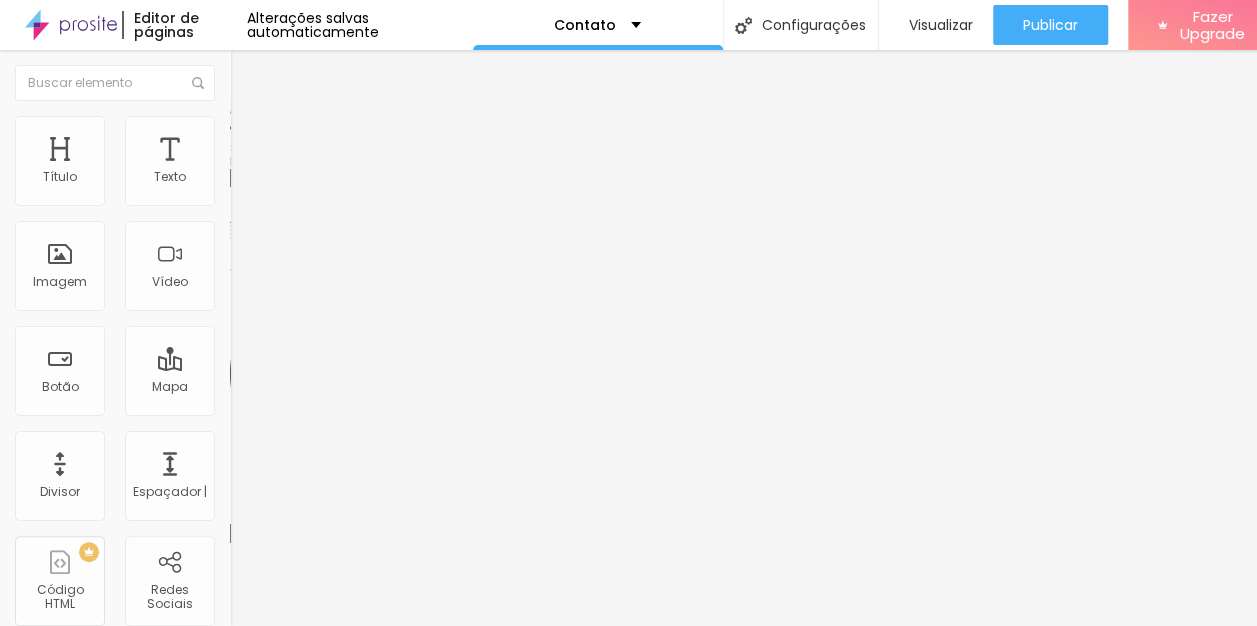 click at bounding box center (237, 232) 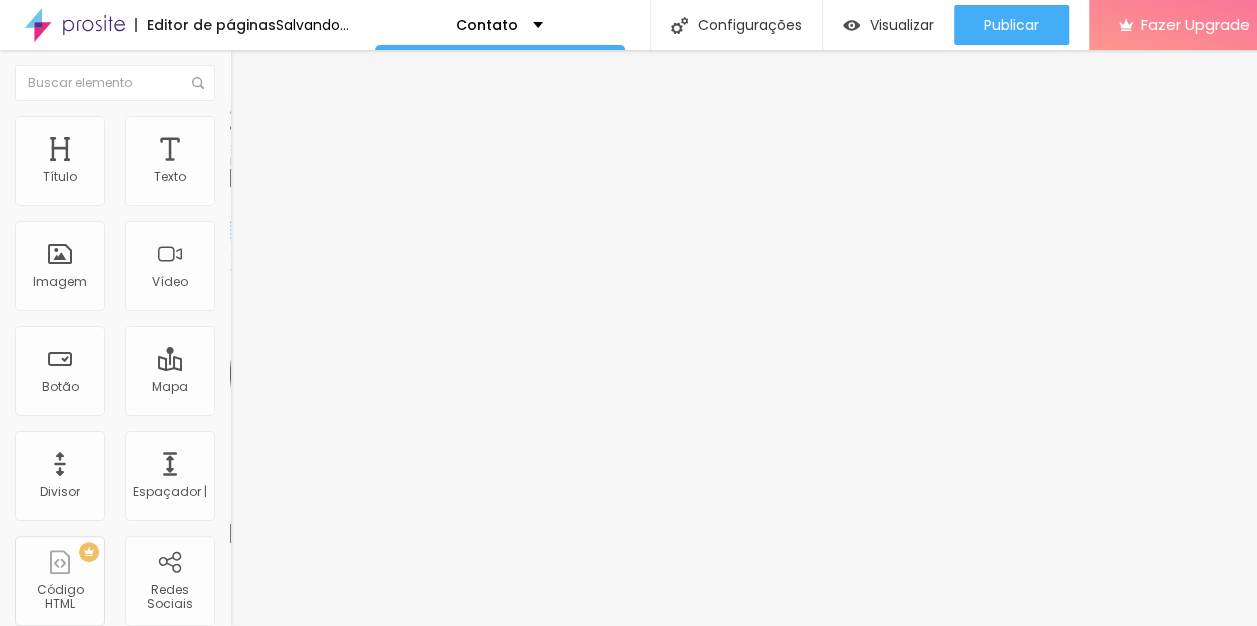 click at bounding box center (345, 249) 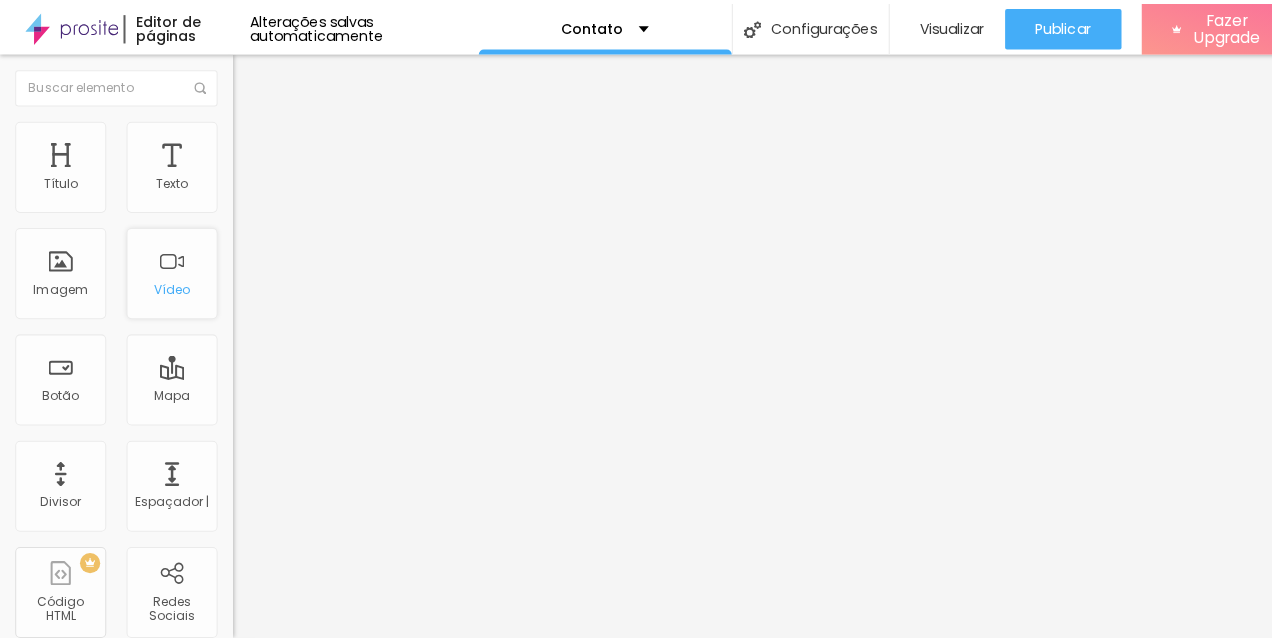 scroll, scrollTop: 0, scrollLeft: 0, axis: both 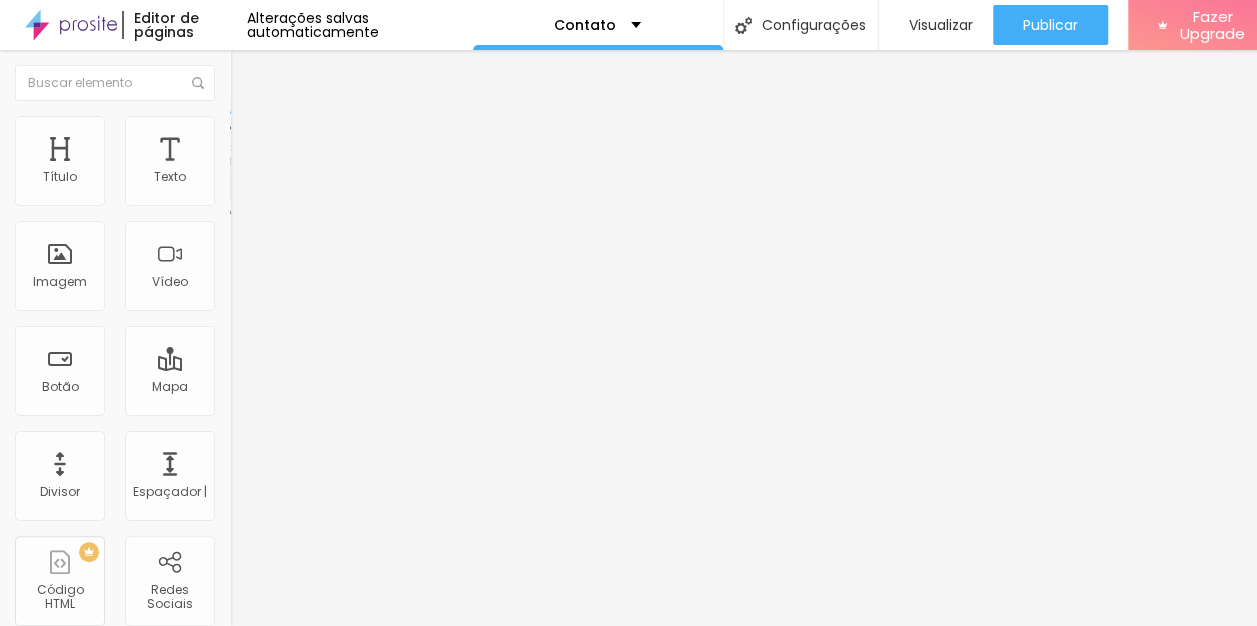 click on "Contato" at bounding box center (345, 186) 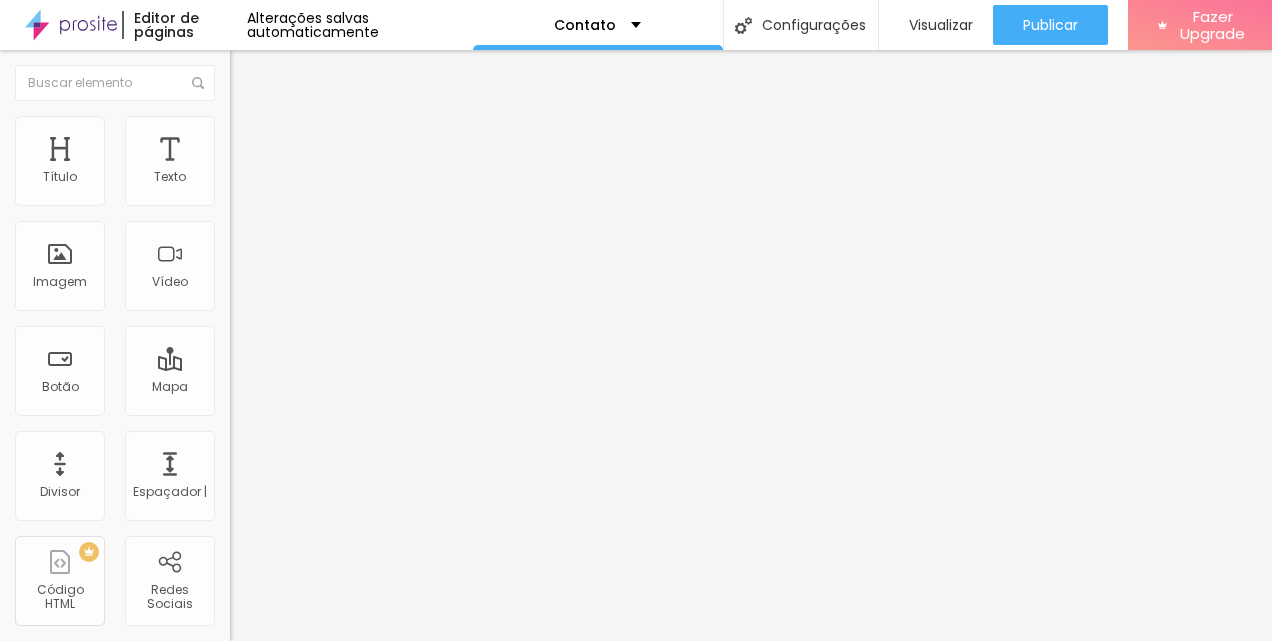 scroll, scrollTop: 0, scrollLeft: 0, axis: both 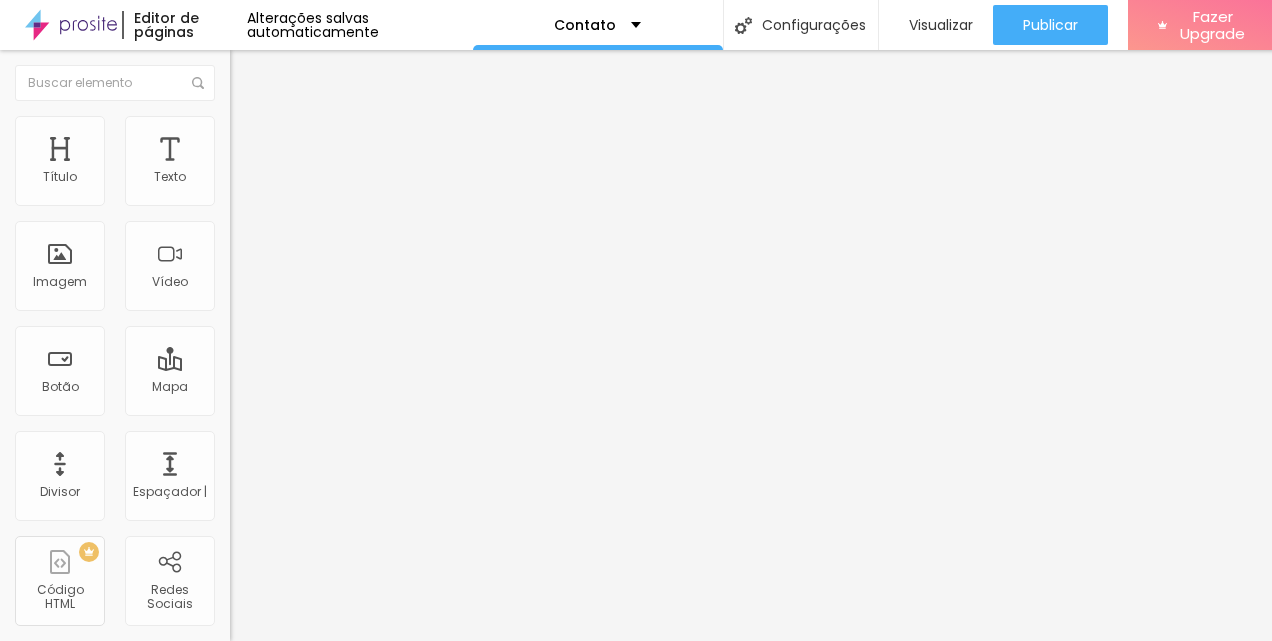 click on "Configurações" at bounding box center [636, 733] 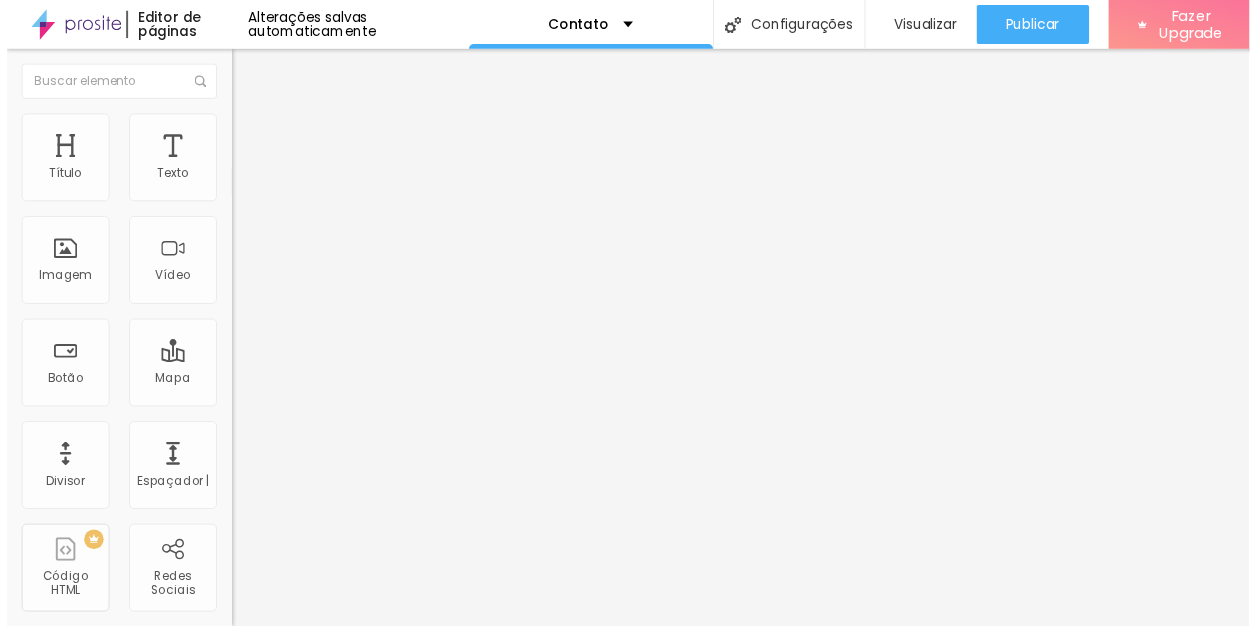 scroll, scrollTop: 285, scrollLeft: 0, axis: vertical 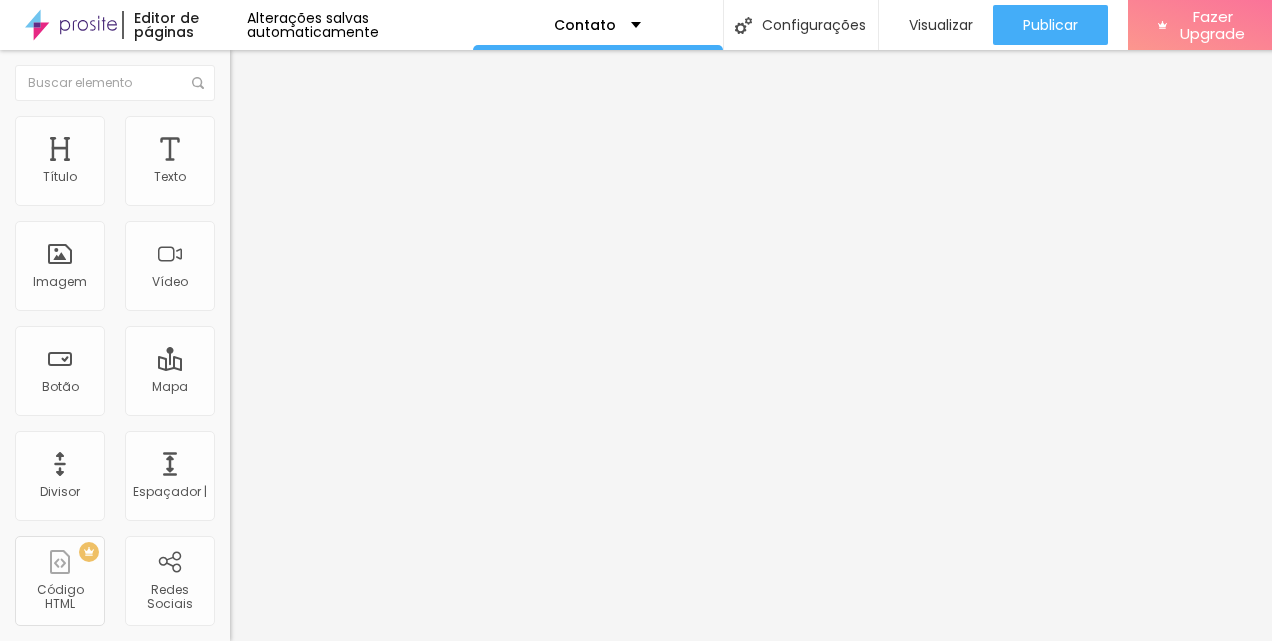 click on "Cancelar" at bounding box center (65, 1562) 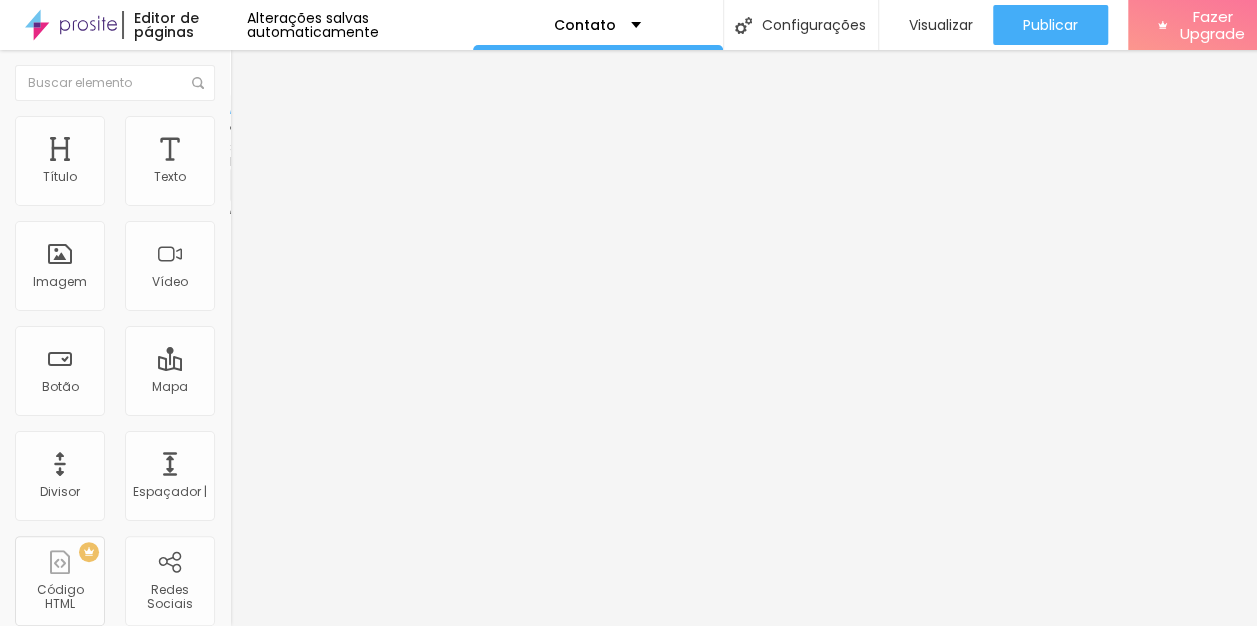 click on "Contato" at bounding box center [345, 186] 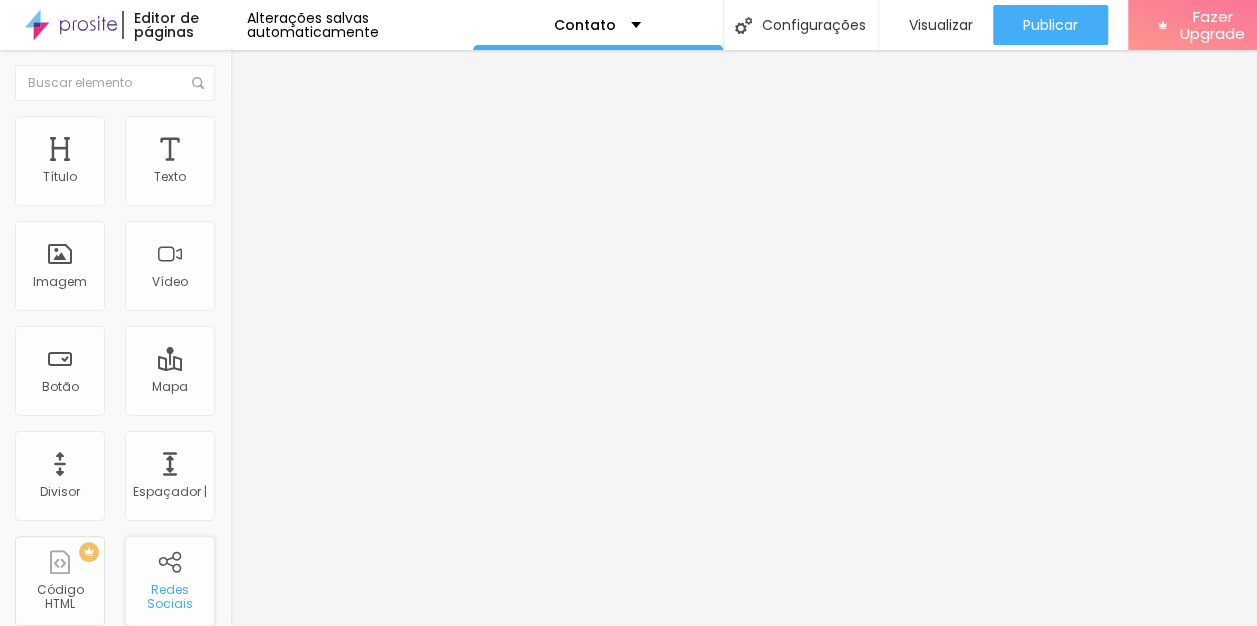 click on "Redes Sociais" at bounding box center [170, 581] 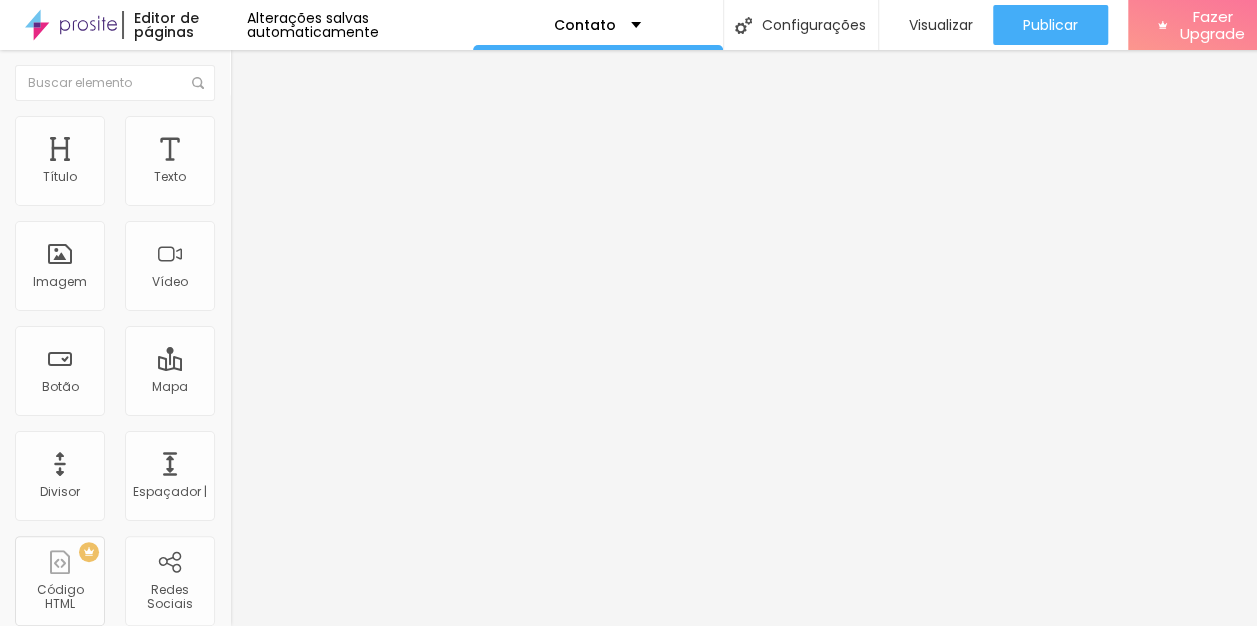 scroll, scrollTop: 0, scrollLeft: 23, axis: horizontal 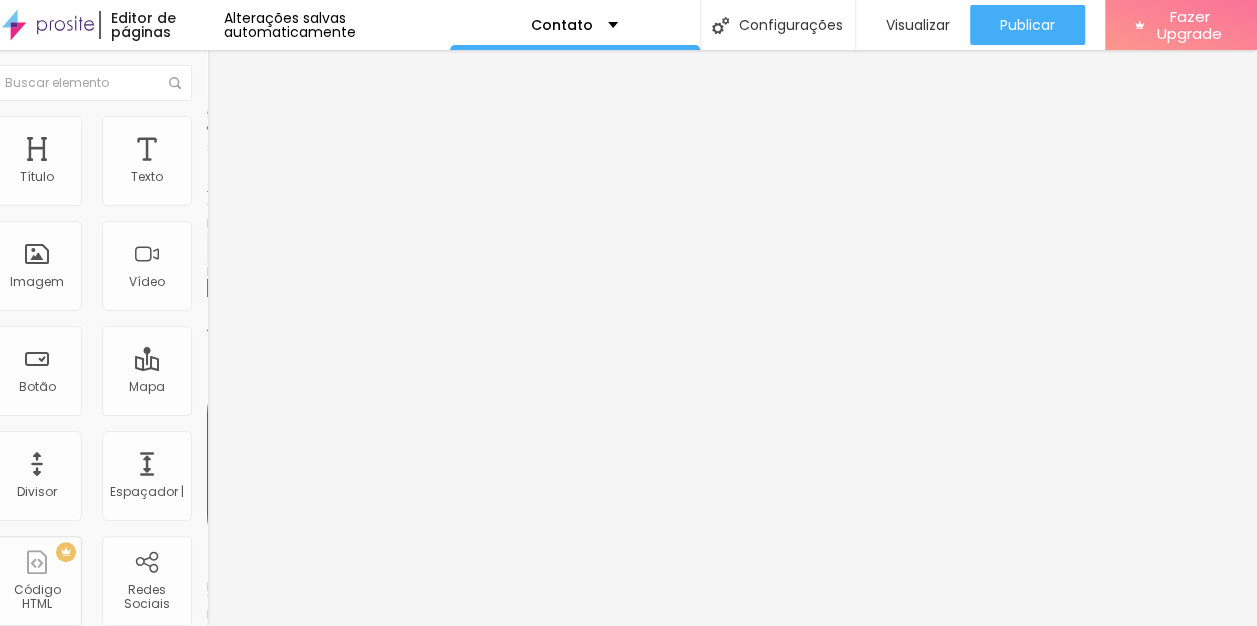 click at bounding box center (214, 209) 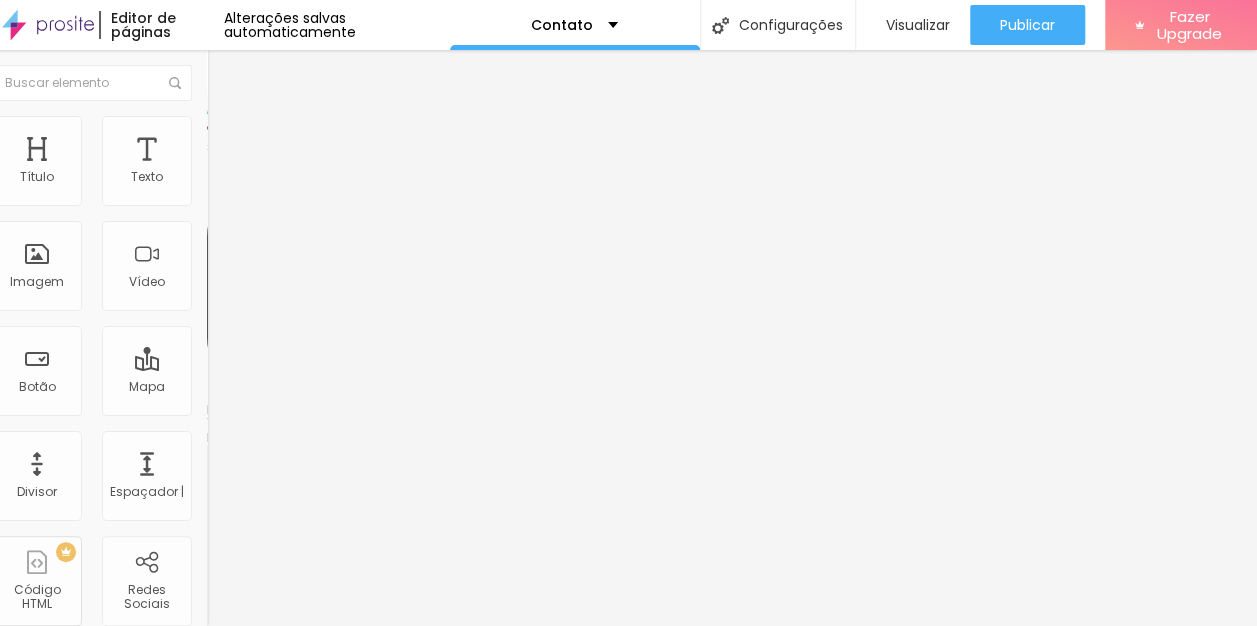 click on "Linkedin" at bounding box center [322, 410] 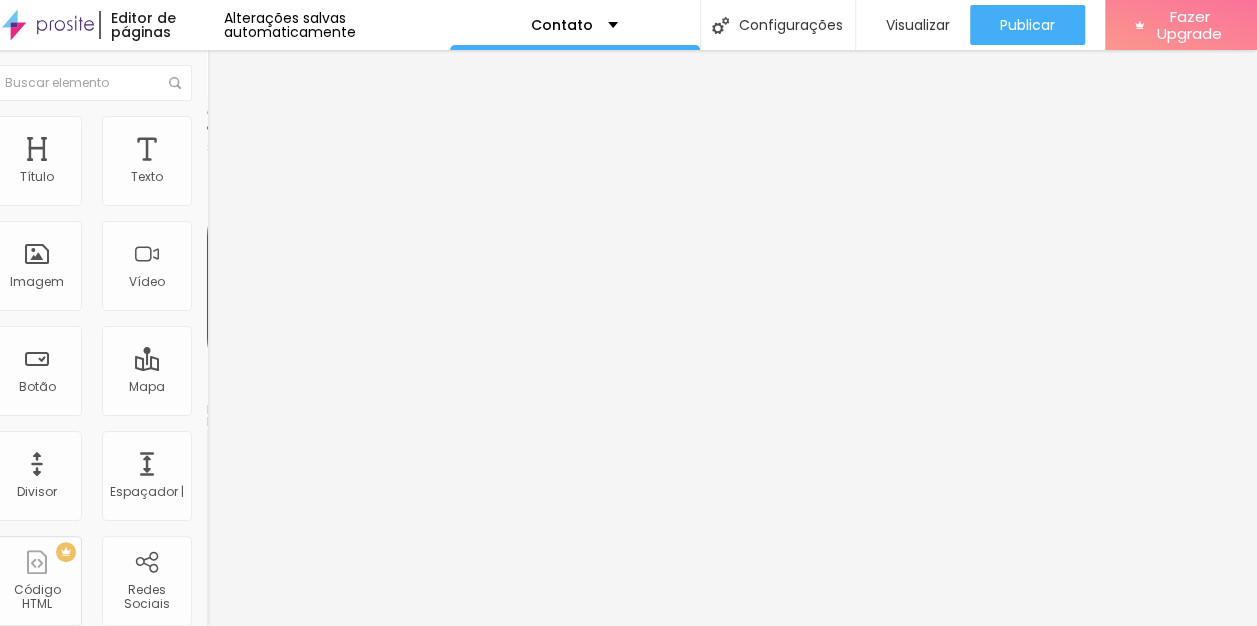 click on "Linkedin" at bounding box center [322, 410] 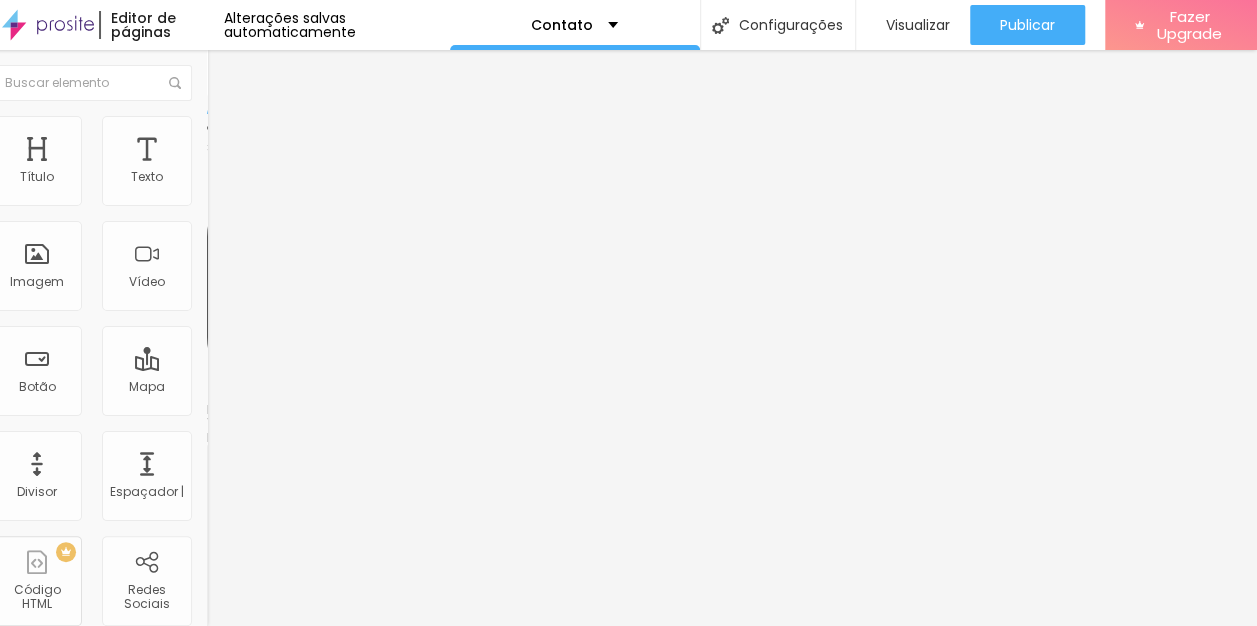 click at bounding box center [214, 1030] 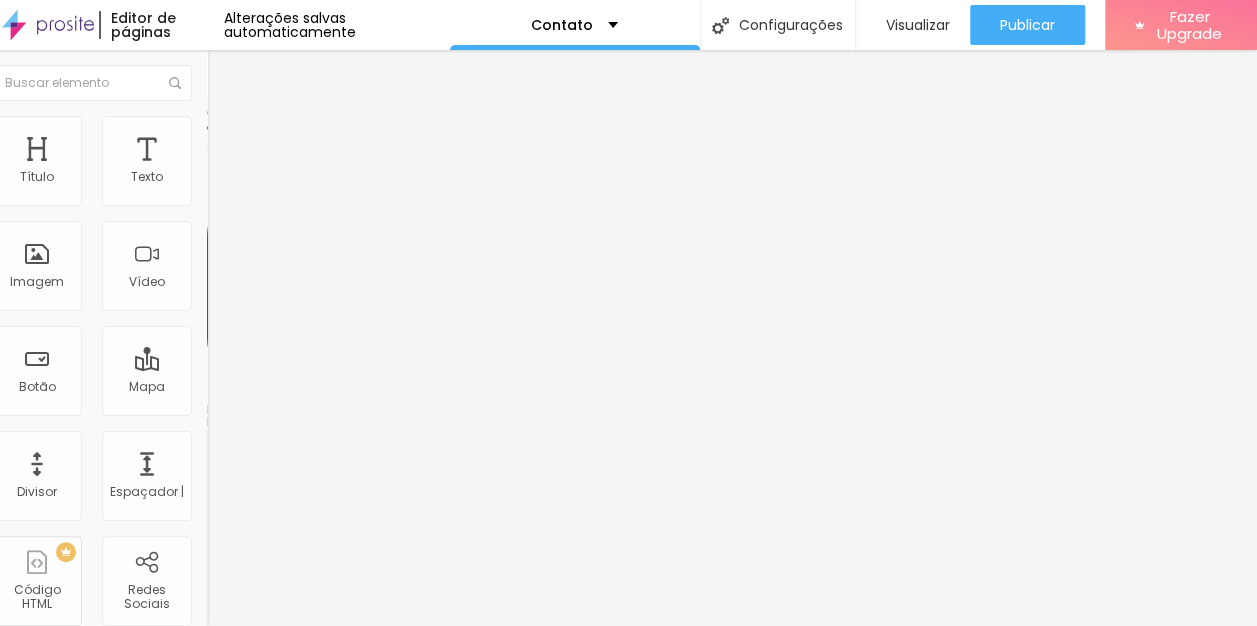 click on "Linkedin" at bounding box center [322, 548] 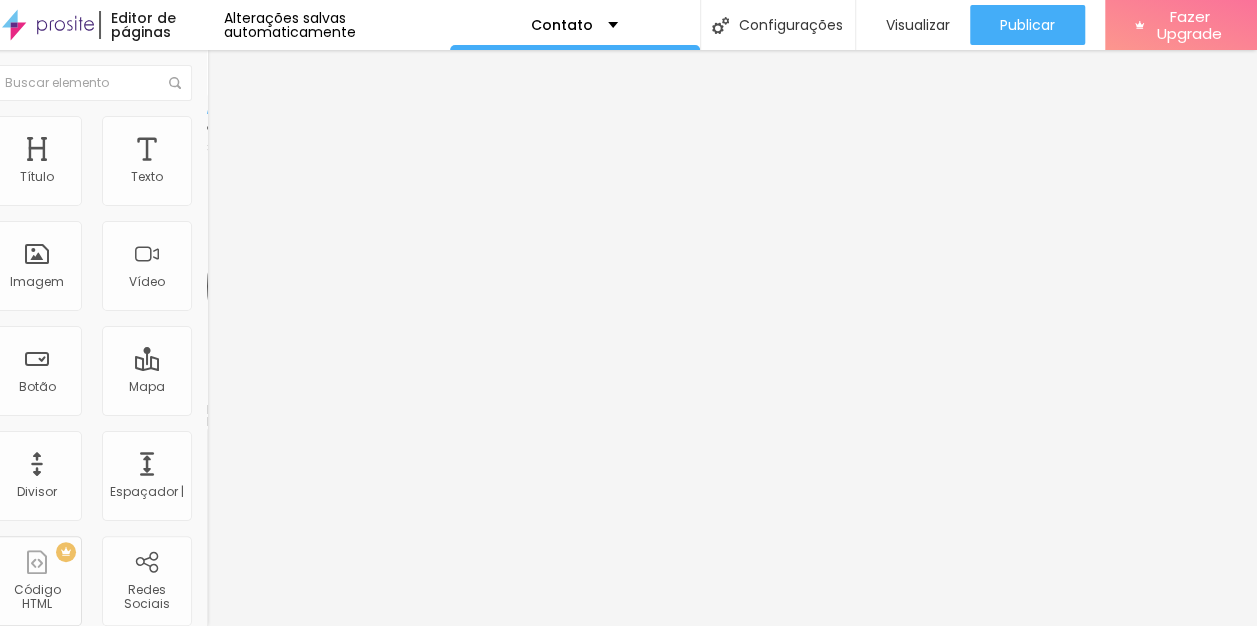 click on "https://" at bounding box center (327, 690) 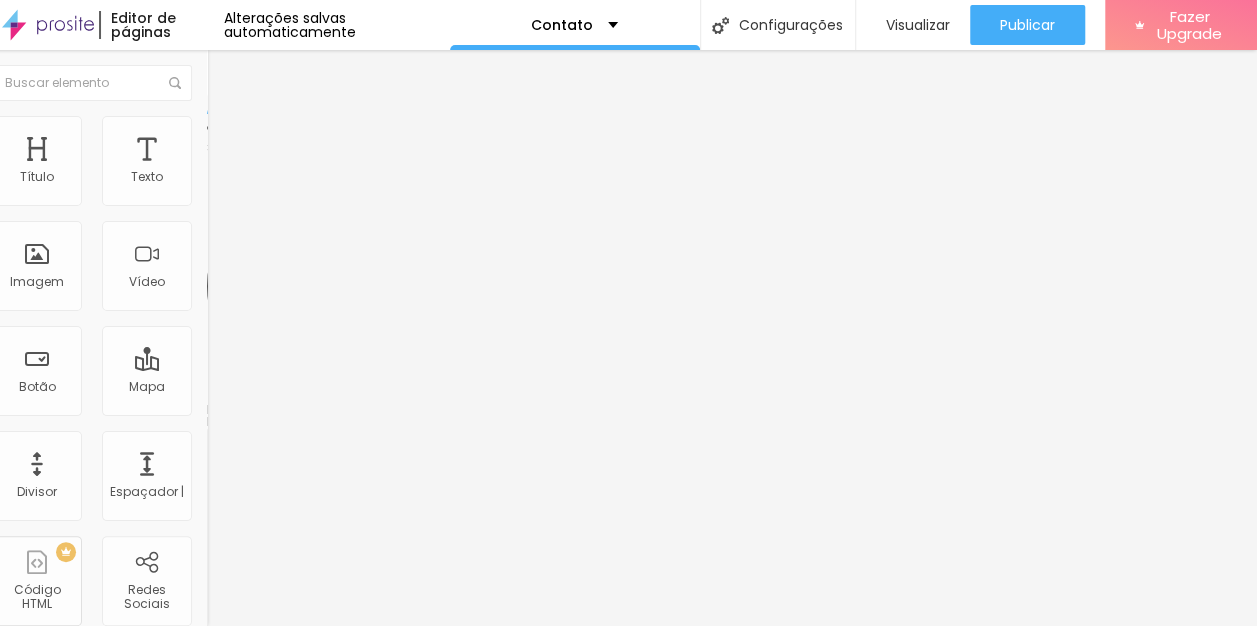 paste on "[URL][DOMAIN_NAME][DOMAIN_NAME]" 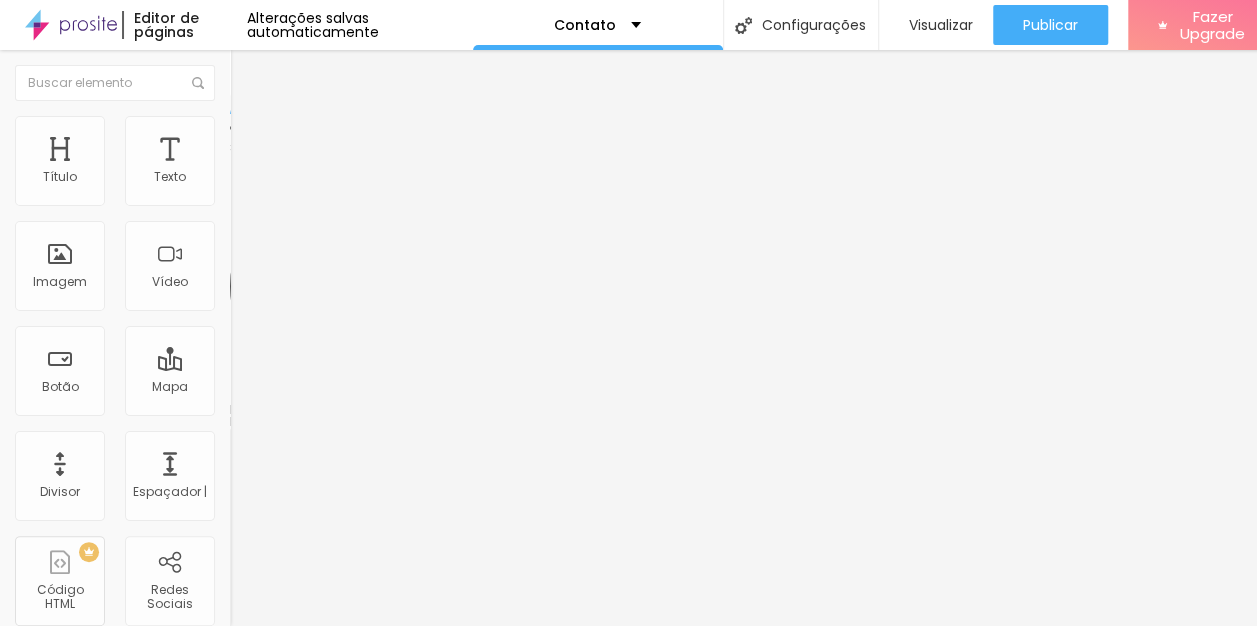 drag, startPoint x: 82, startPoint y: 321, endPoint x: -4, endPoint y: 330, distance: 86.46965 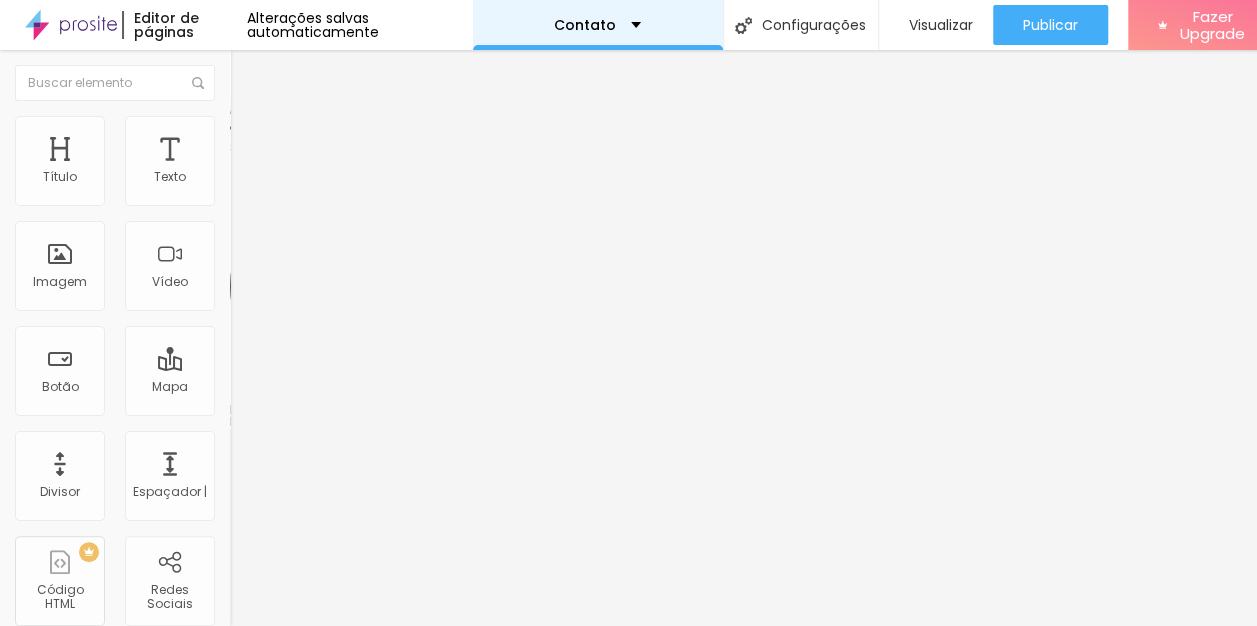 paste on "/" 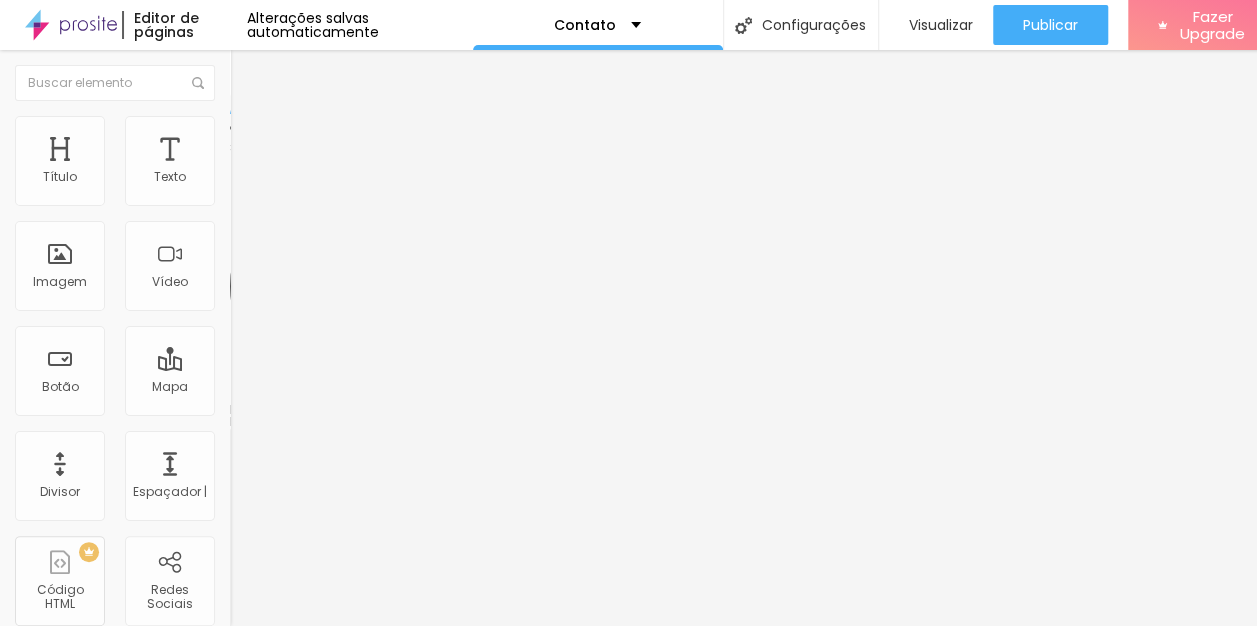 scroll, scrollTop: 0, scrollLeft: 0, axis: both 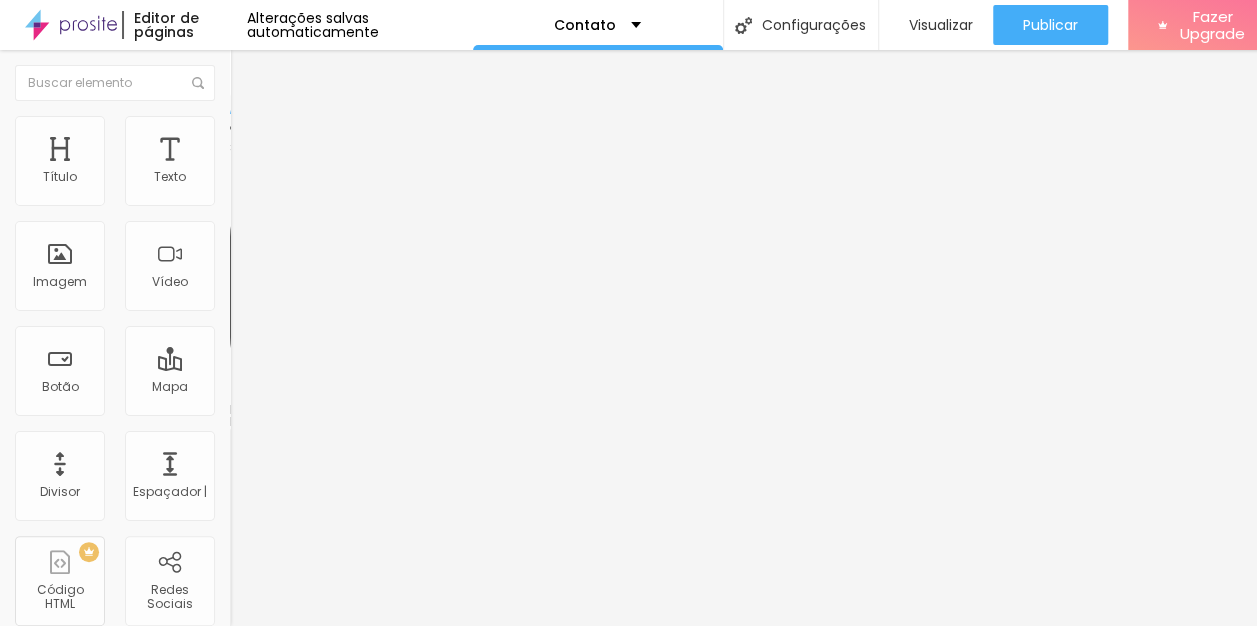 click on "Linkedin" at bounding box center [345, 1001] 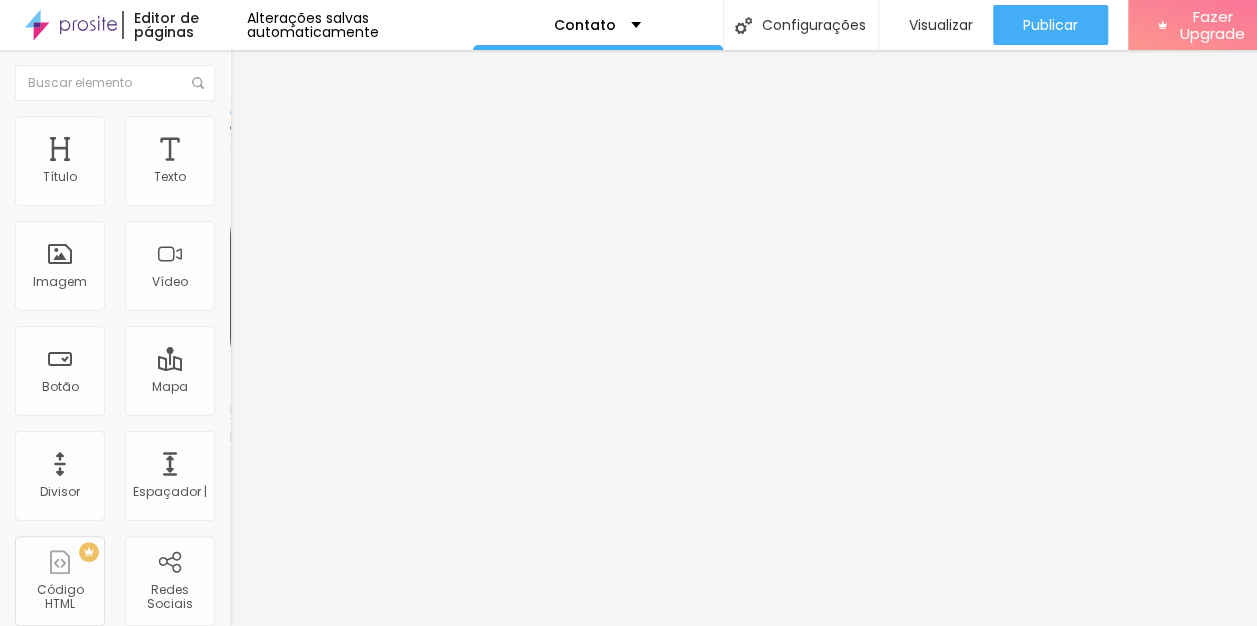 click on "https://" at bounding box center (350, 1297) 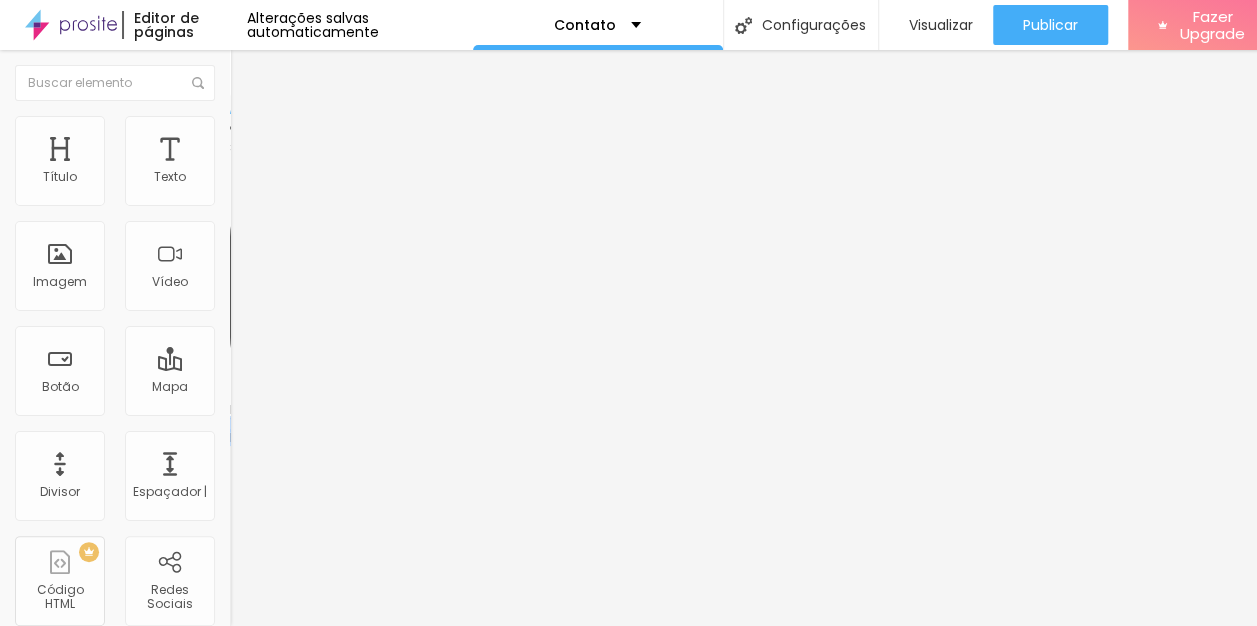 drag, startPoint x: 118, startPoint y: 280, endPoint x: 118, endPoint y: 170, distance: 110 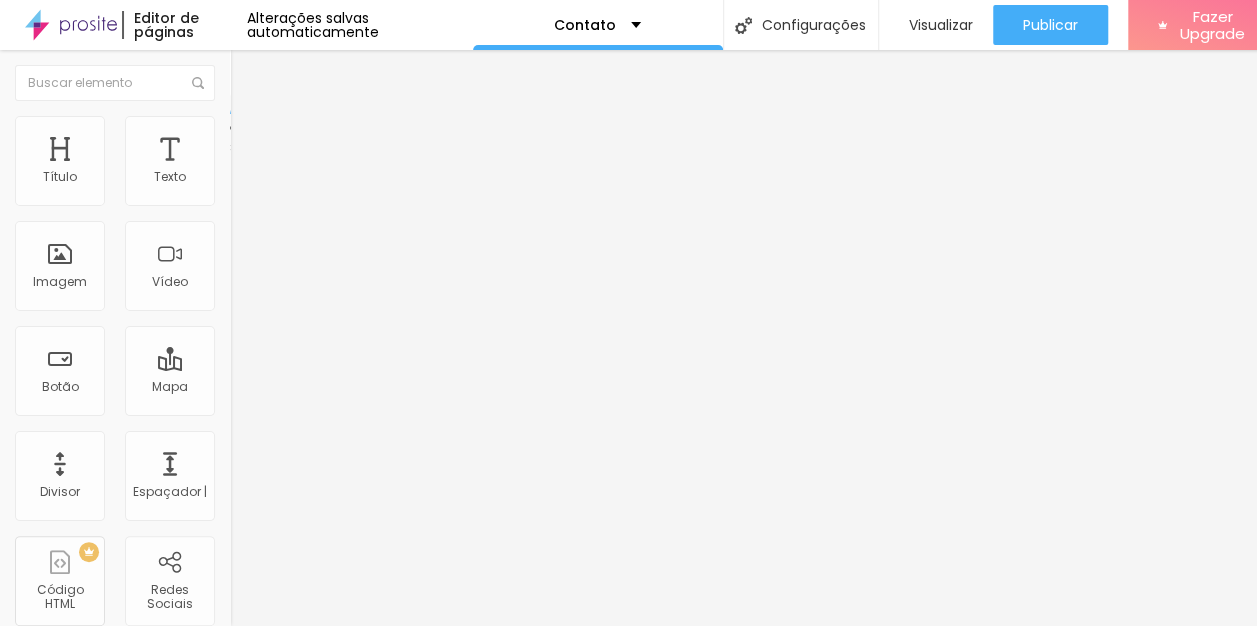 drag, startPoint x: 118, startPoint y: 170, endPoint x: 19, endPoint y: 274, distance: 143.58621 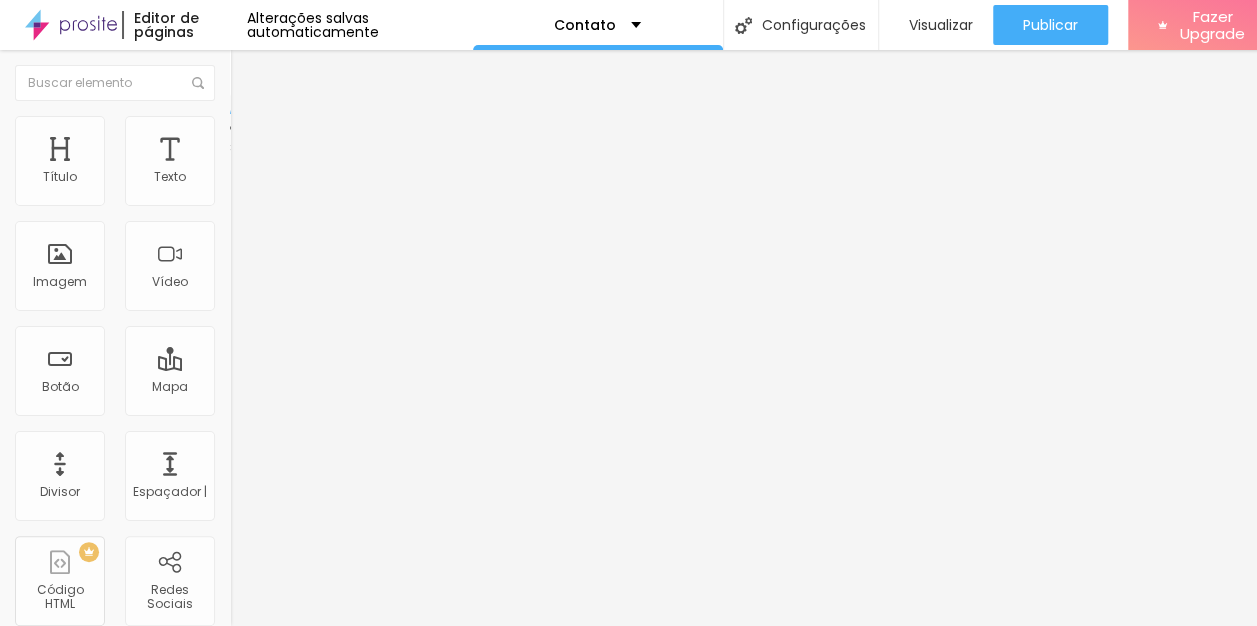 click on "Linkedin Rede social Linkedin Endereço URL [URL][DOMAIN_NAME][DOMAIN_NAME] Abrir em uma nova aba Linkedin Rede social Linkedin Endereço URL [URL][DOMAIN_NAME] Abrir em uma nova aba Linkedin Rede social Linkedin Endereço URL https:// Abrir em uma nova aba" at bounding box center (345, 1058) 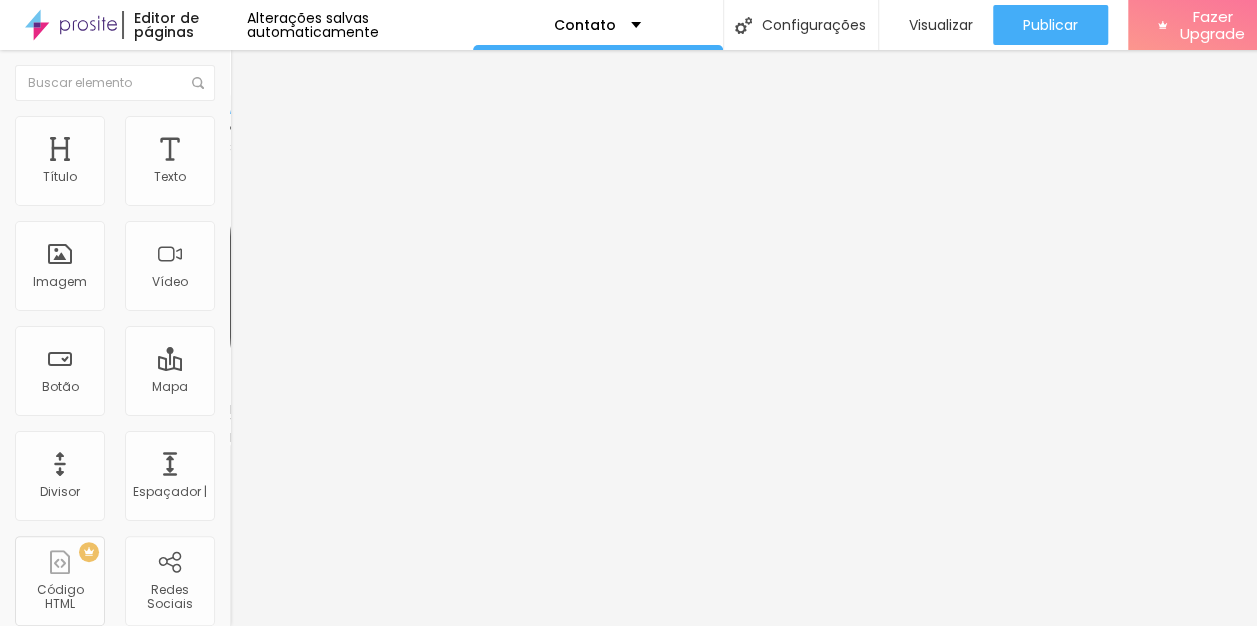 click on "Editar Redes Sociais Conteúdo Estilo Avançado Linkedin Rede social Linkedin Endereço URL [URL][DOMAIN_NAME][DOMAIN_NAME] Abrir em uma nova aba Linkedin Rede social Linkedin Endereço URL [URL][DOMAIN_NAME] Abrir em uma nova aba Linkedin Rede social Linkedin Endereço URL https:// Abrir em uma nova aba + Adicionar Ícone Alinhamento" at bounding box center (345, 338) 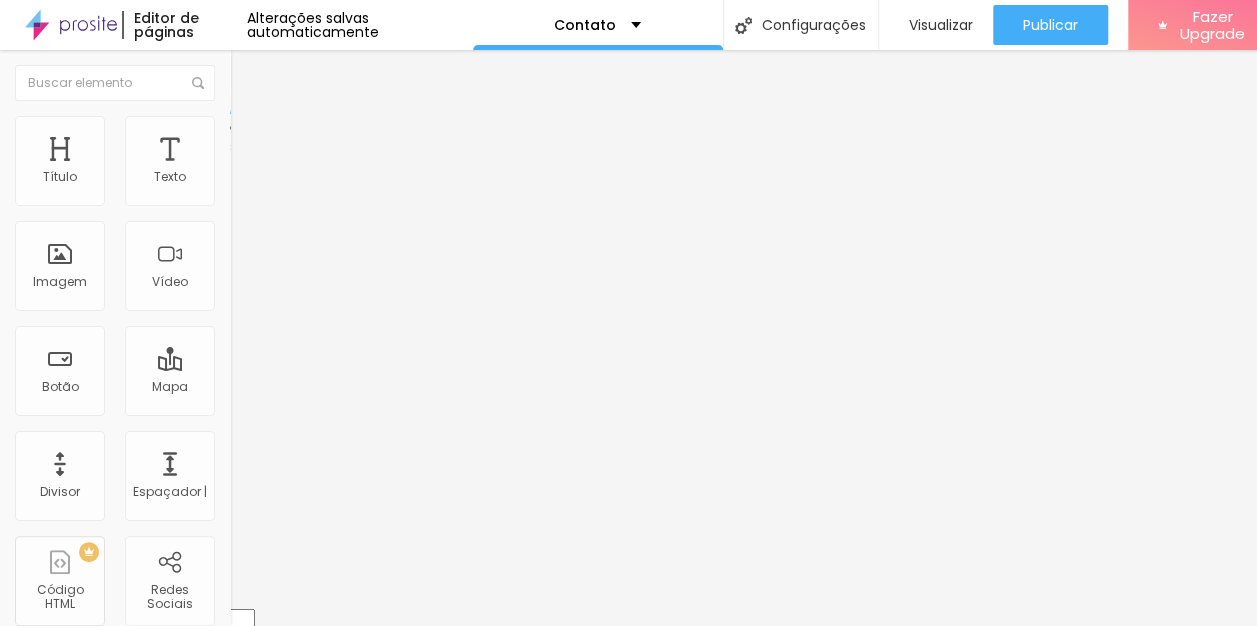 drag, startPoint x: 26, startPoint y: 278, endPoint x: 71, endPoint y: 163, distance: 123.49089 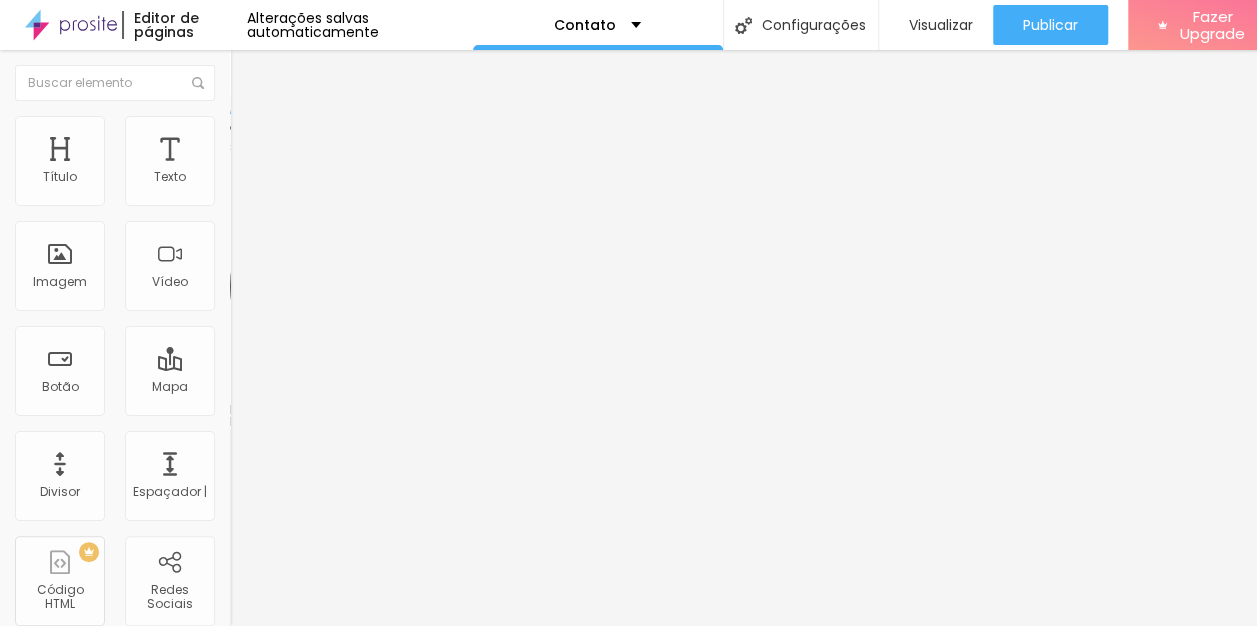 drag, startPoint x: 132, startPoint y: 316, endPoint x: 0, endPoint y: 314, distance: 132.01515 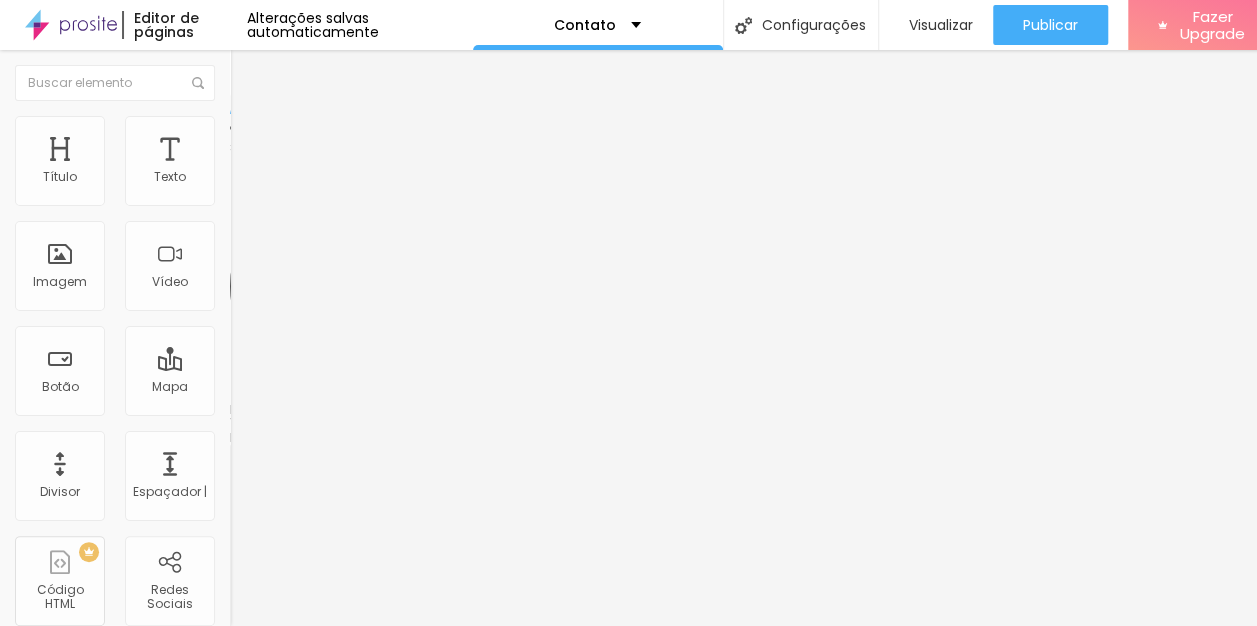 click at bounding box center (345, 2048) 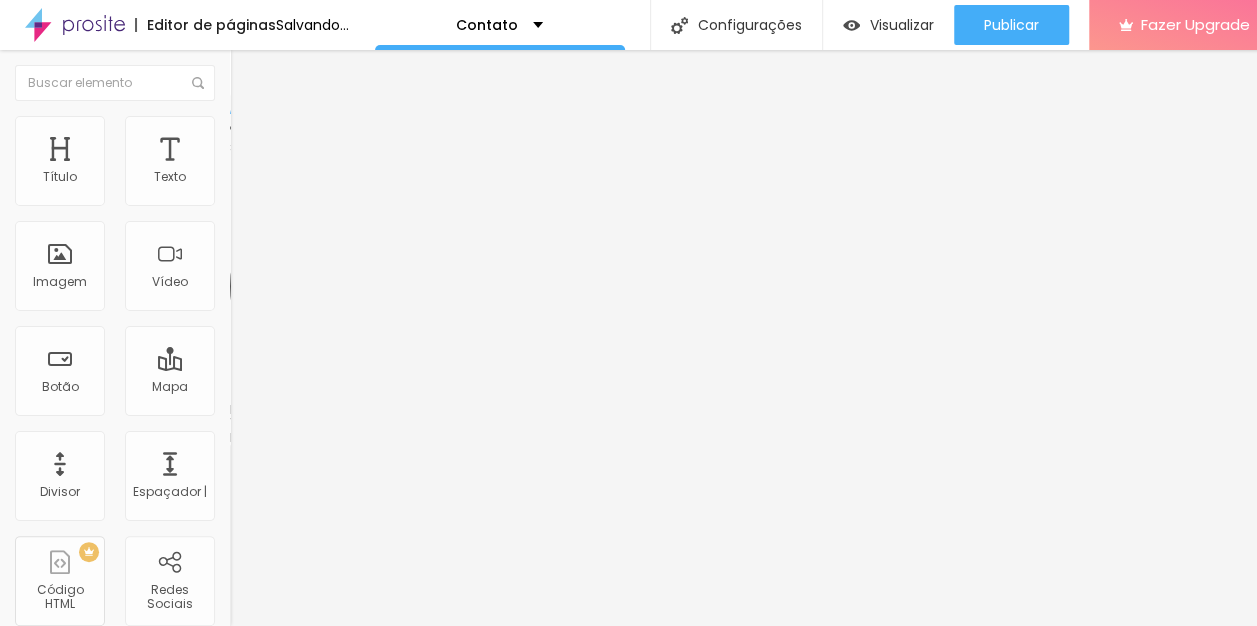click at bounding box center [239, 125] 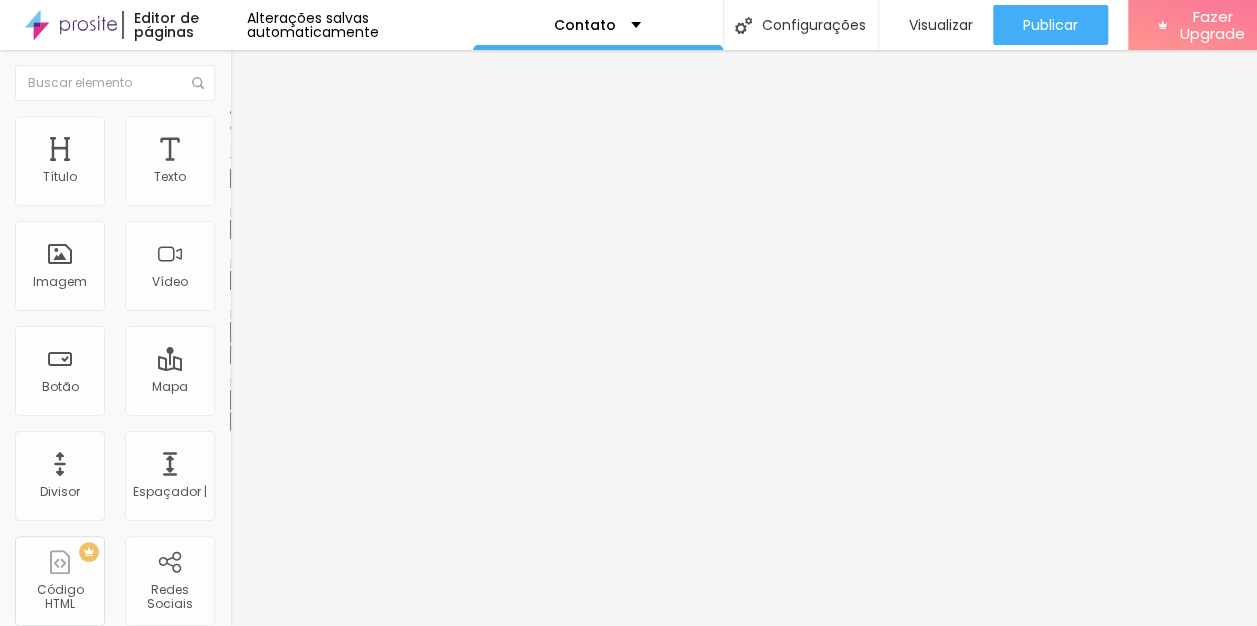 type on "21" 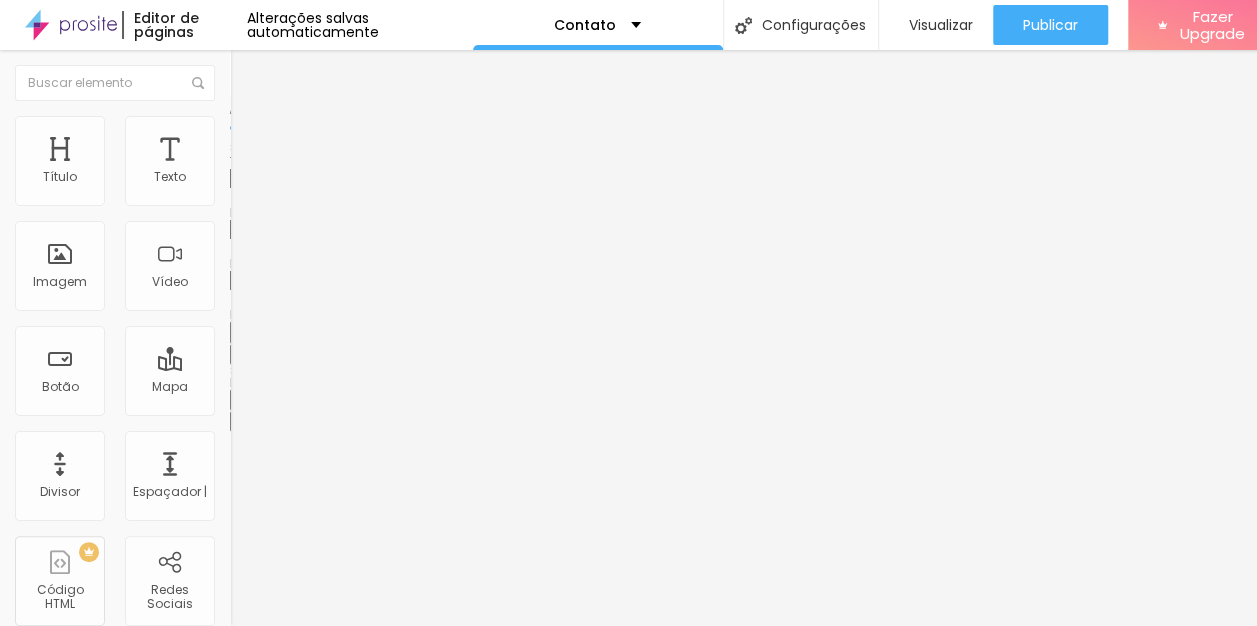 type on "21" 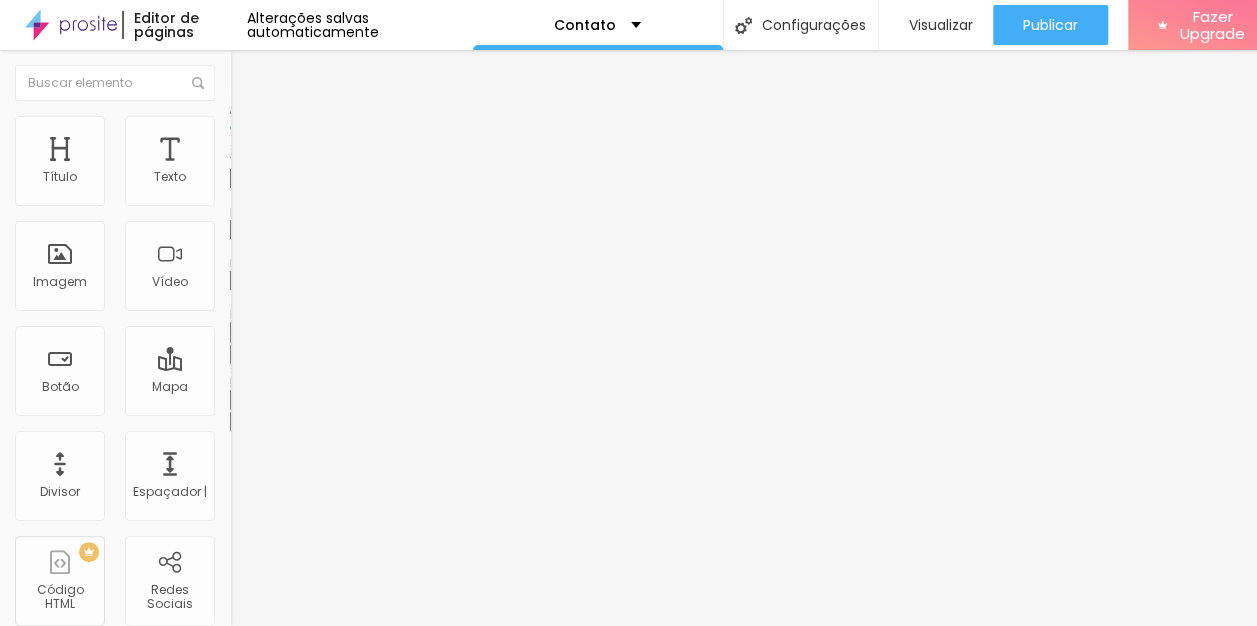 type on "20" 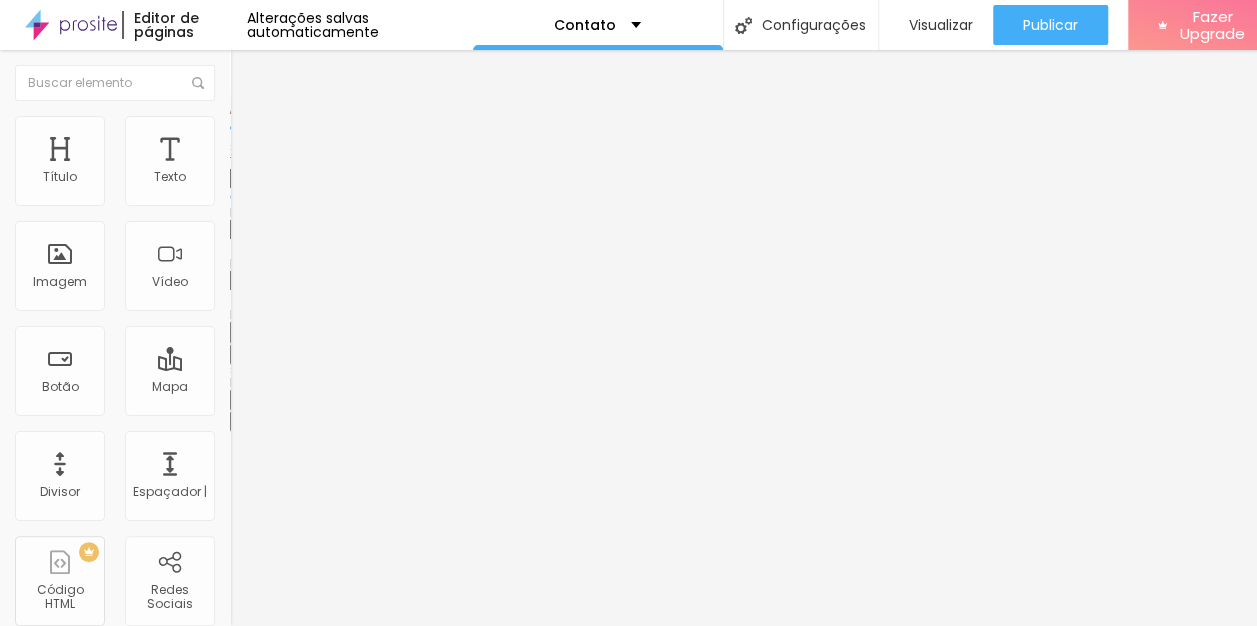 drag, startPoint x: 78, startPoint y: 196, endPoint x: 25, endPoint y: 194, distance: 53.037724 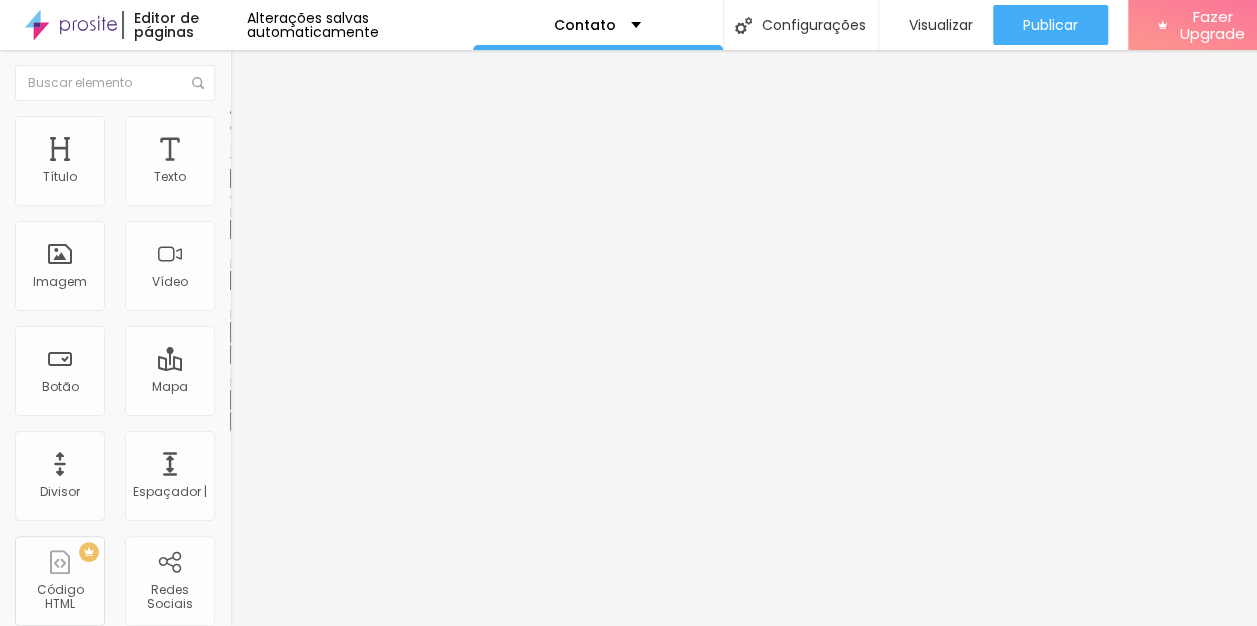 type on "9" 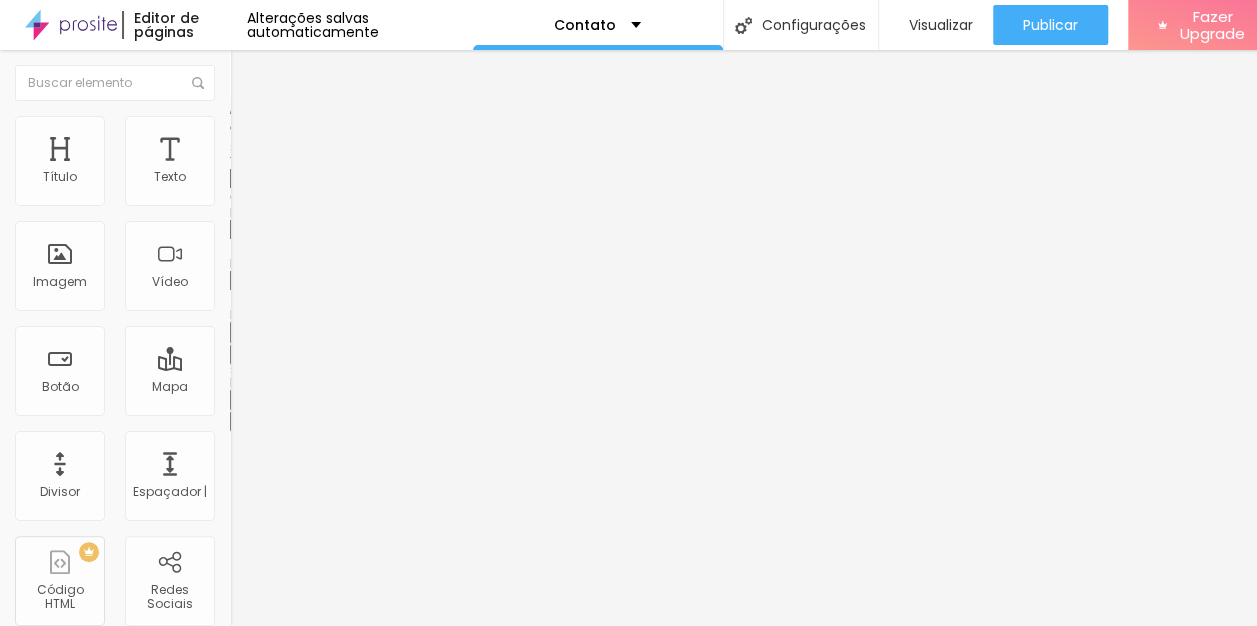 type on "9" 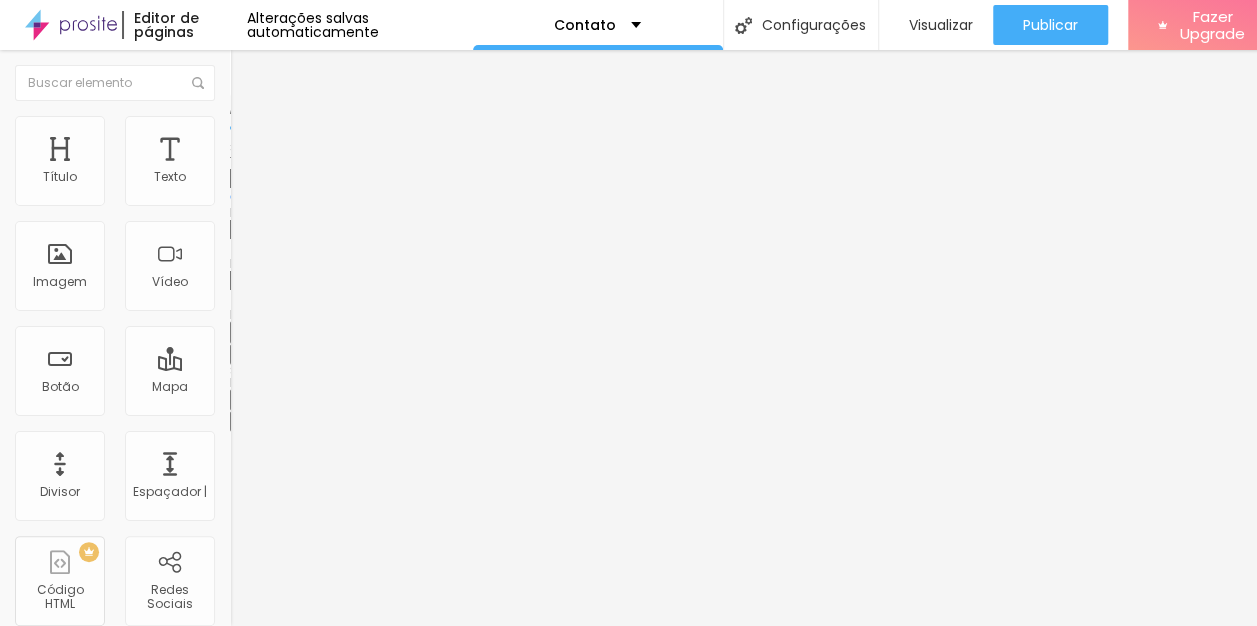 type on "8" 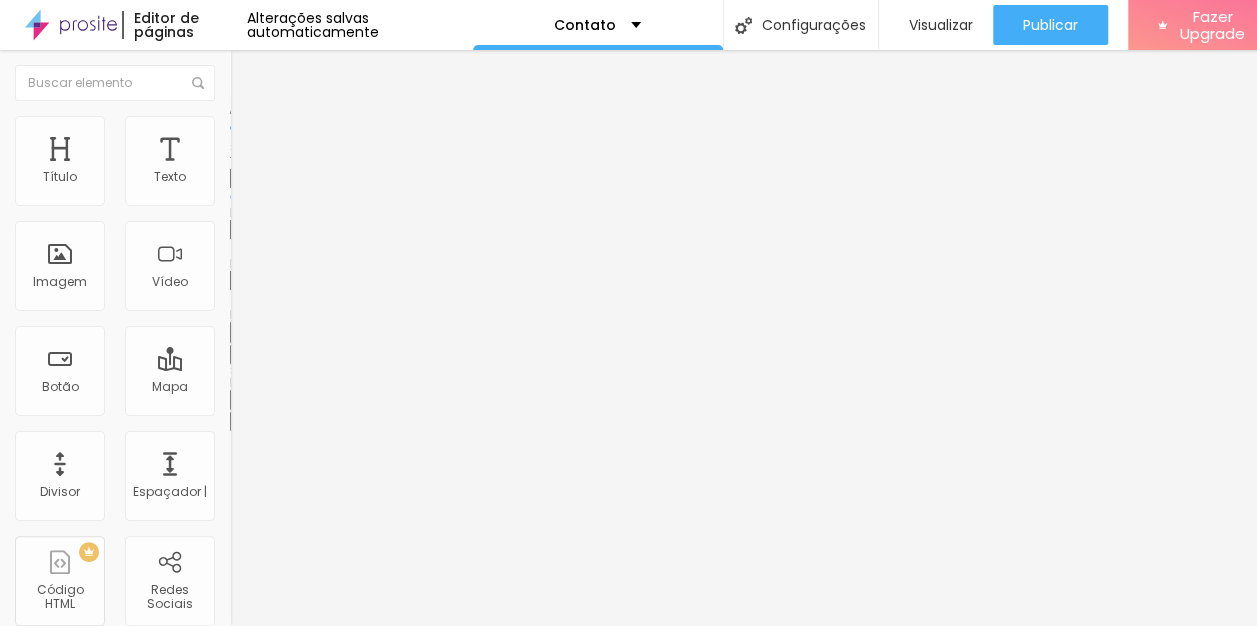 type on "9" 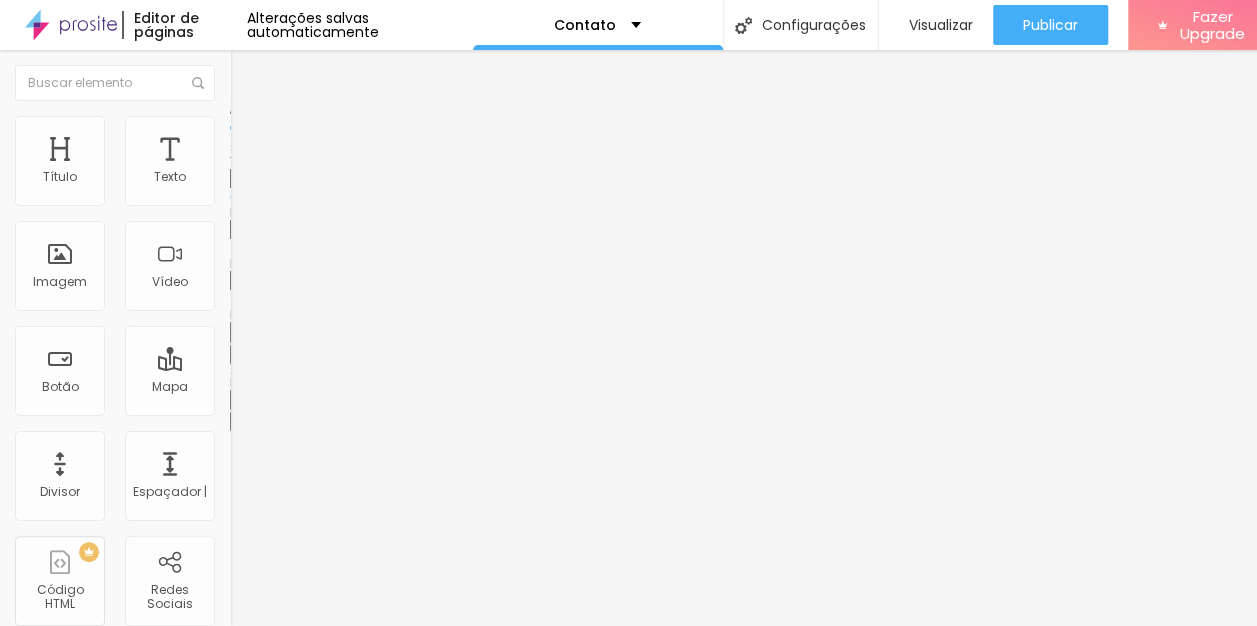 type on "14" 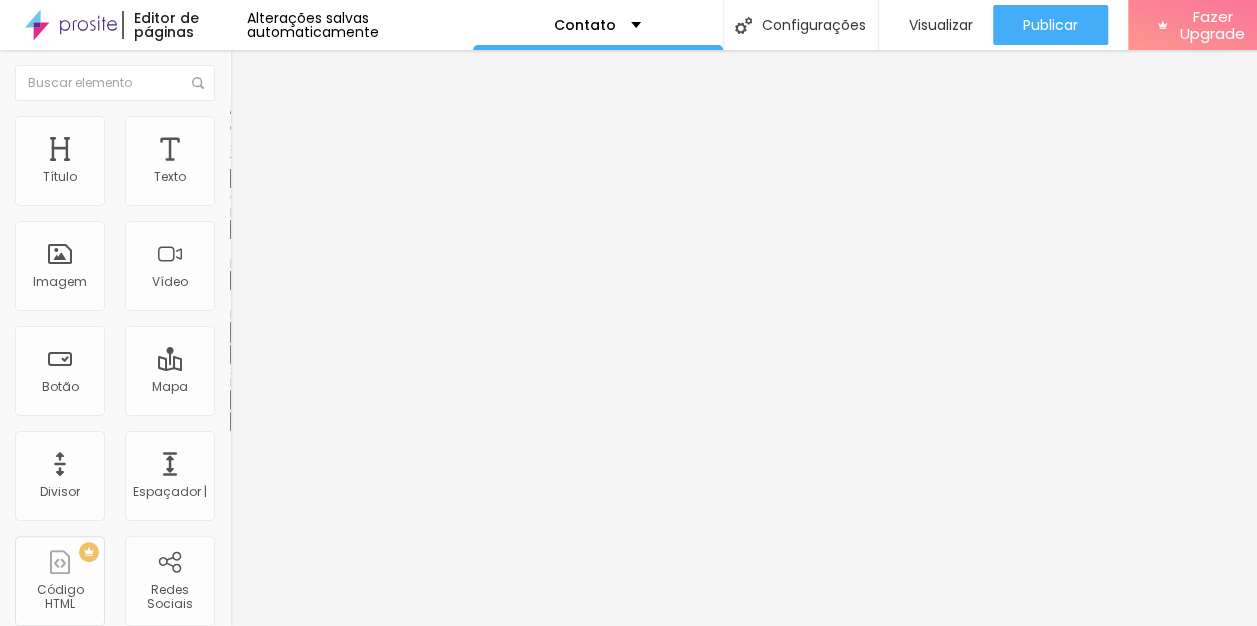 type on "13" 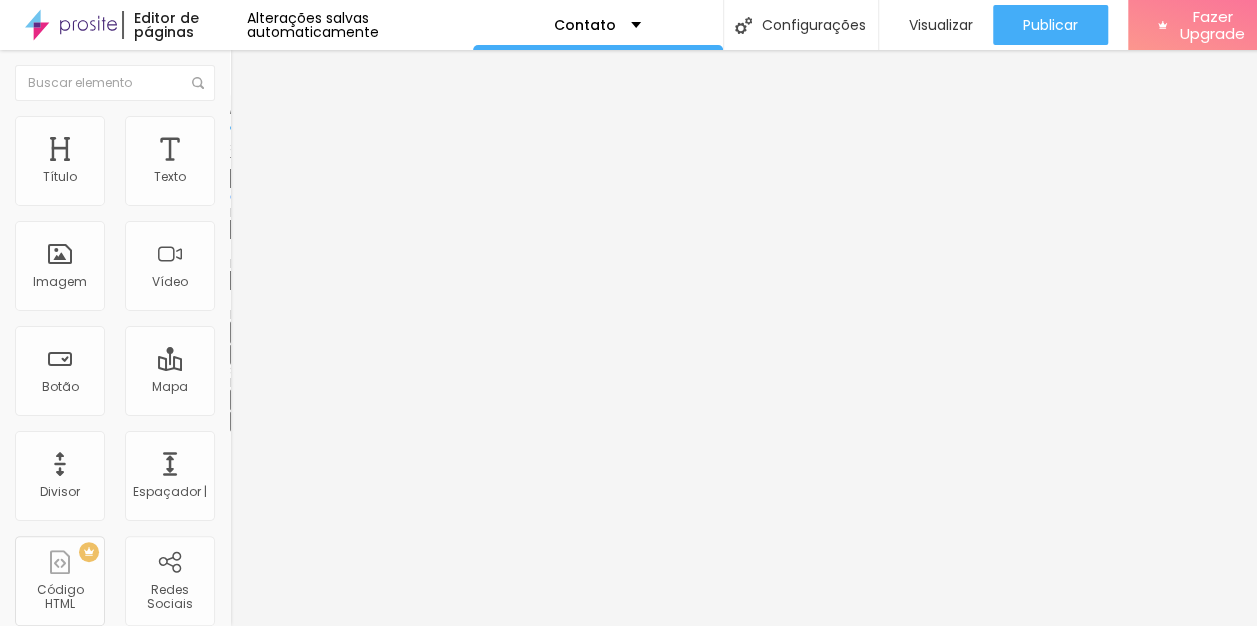 click at bounding box center [294, 299] 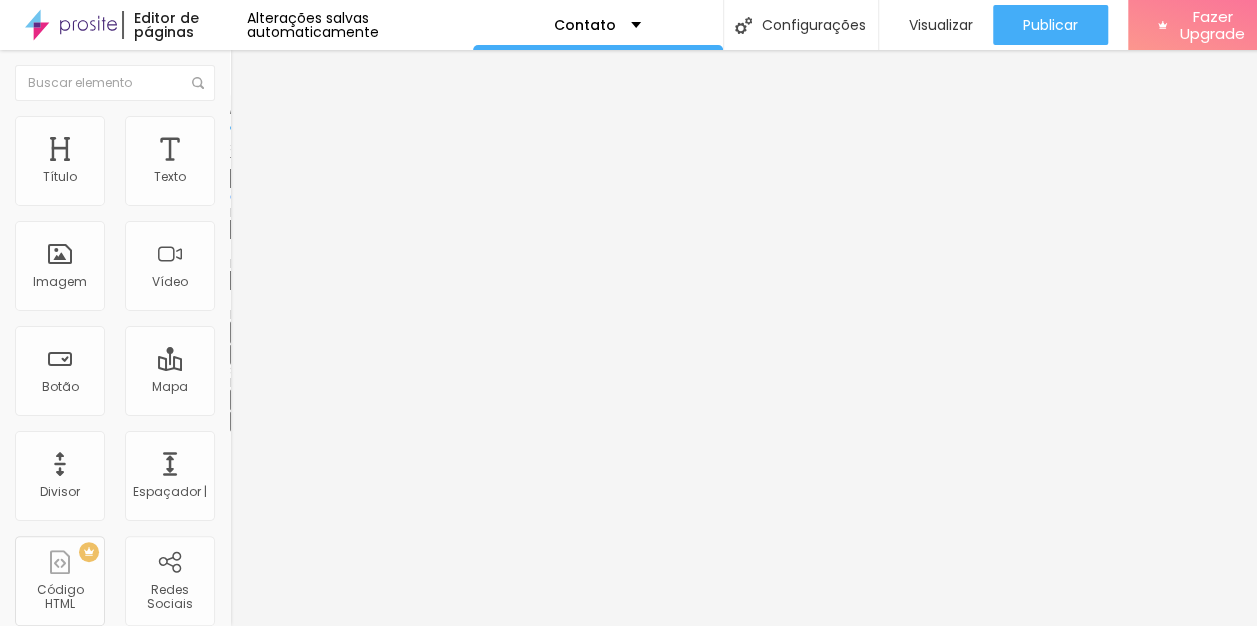 click 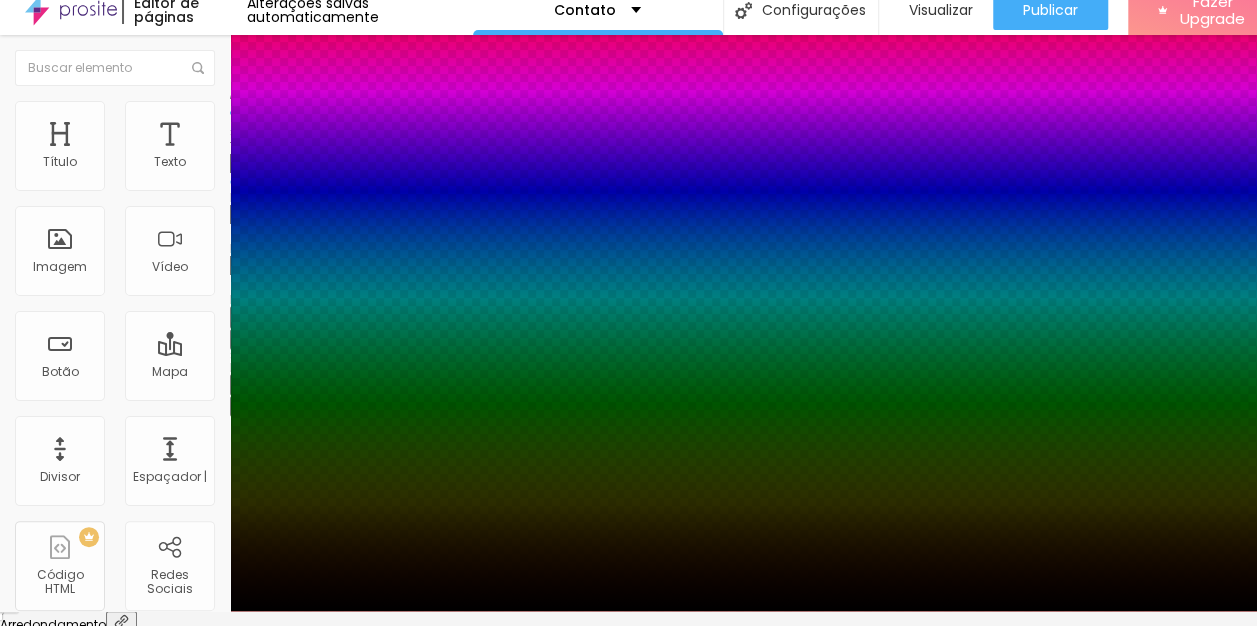 type on "1" 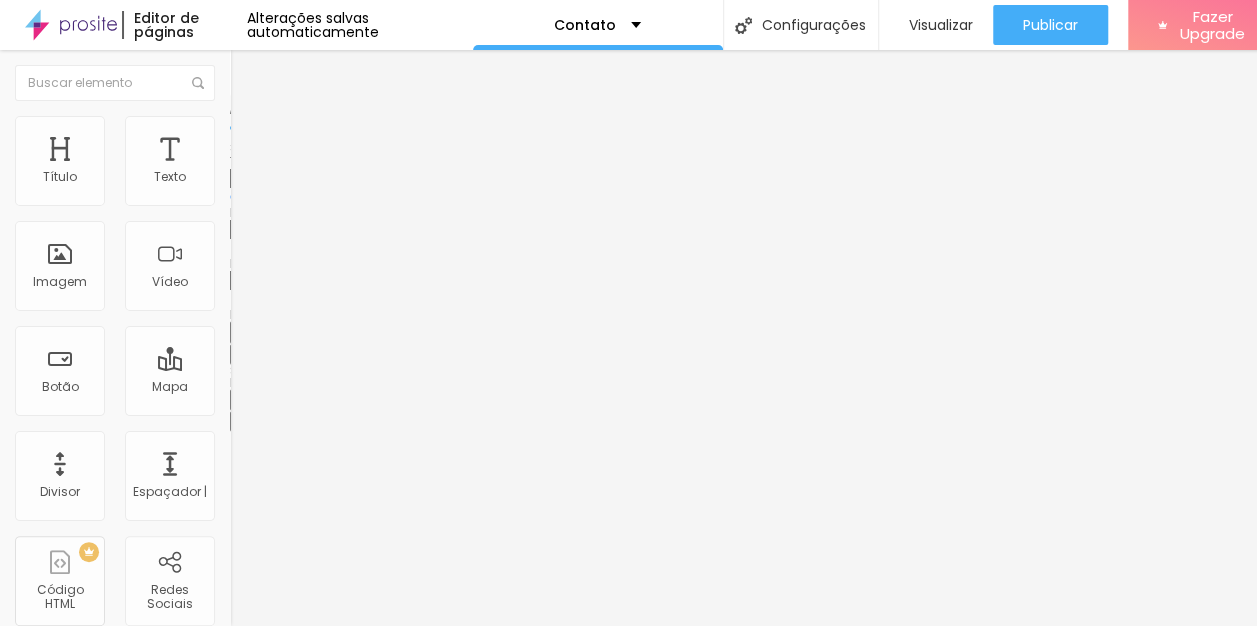click on "Avançado" at bounding box center [345, 146] 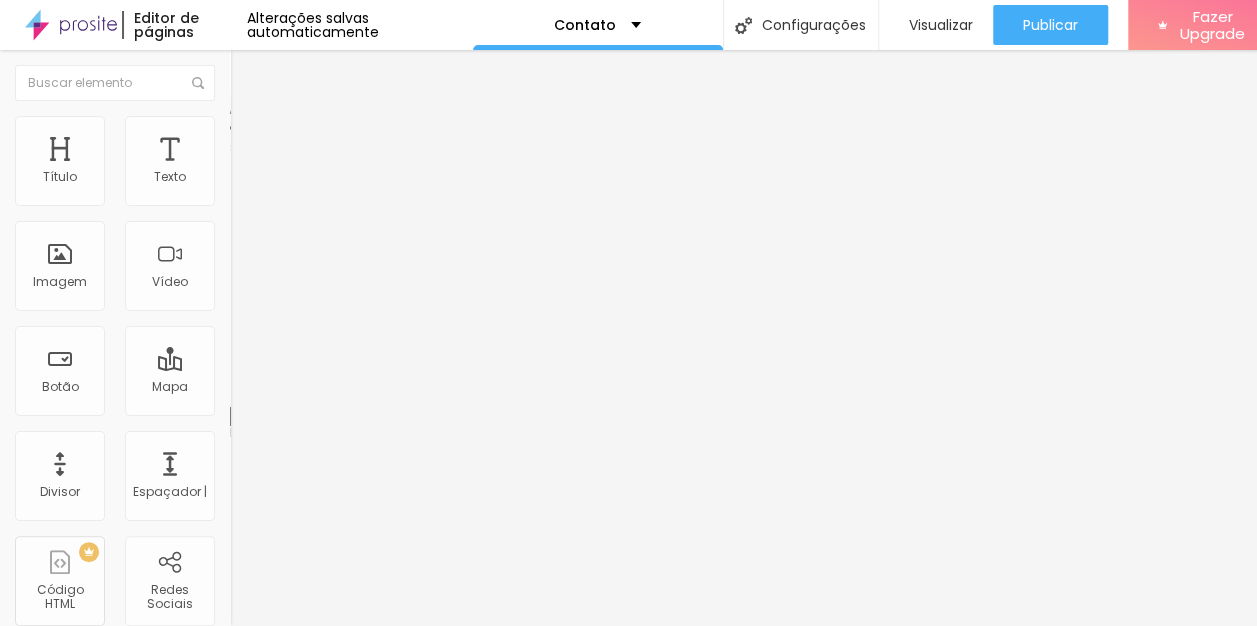 type on "11" 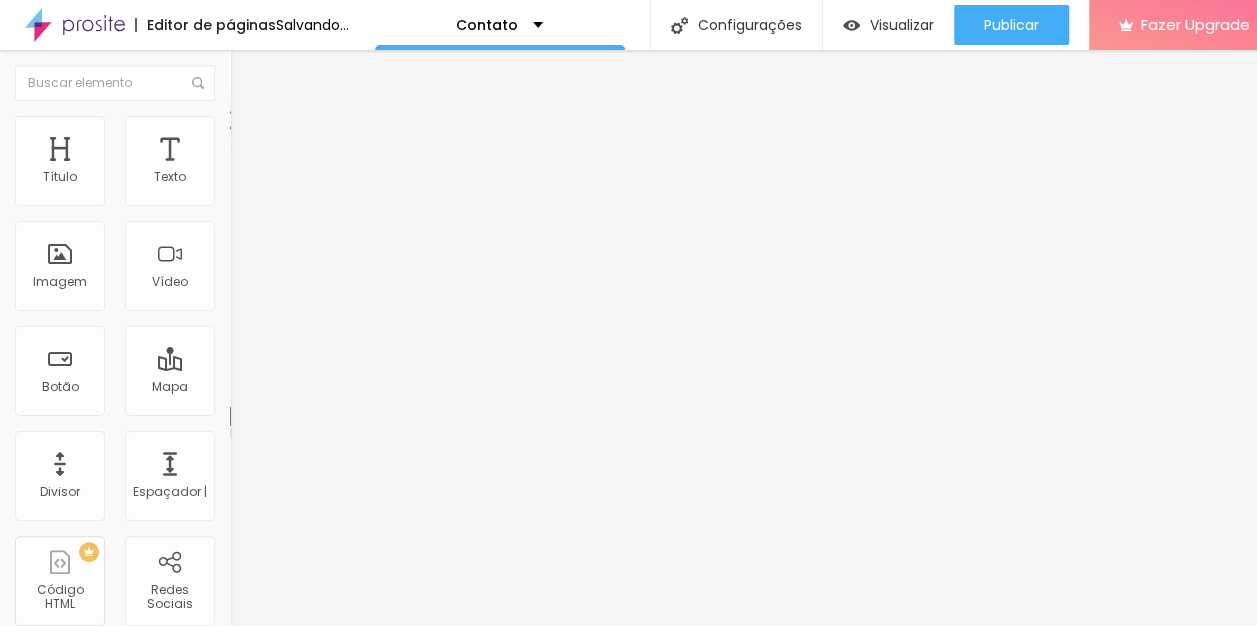 type on "4" 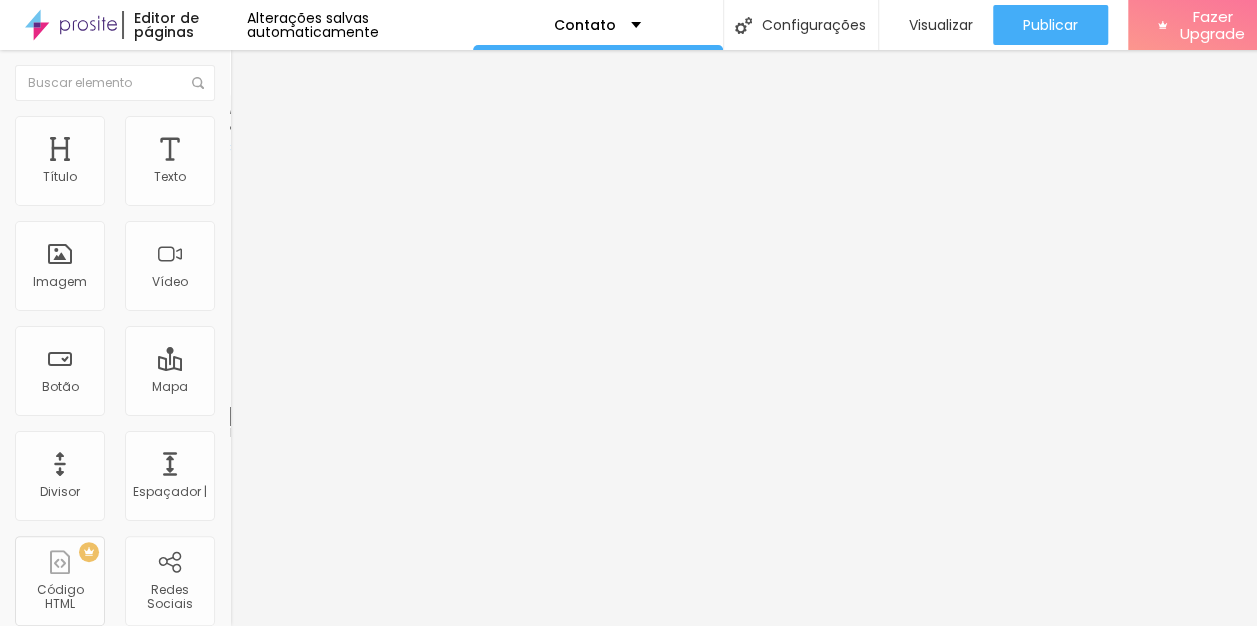 type on "12" 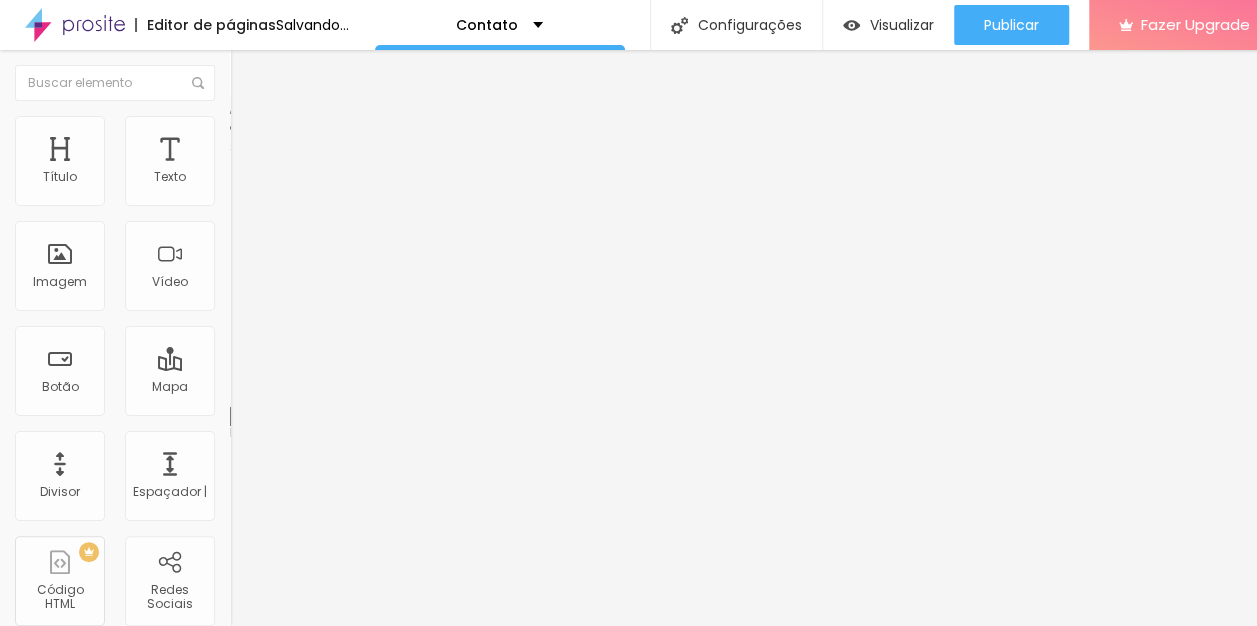 type on "4" 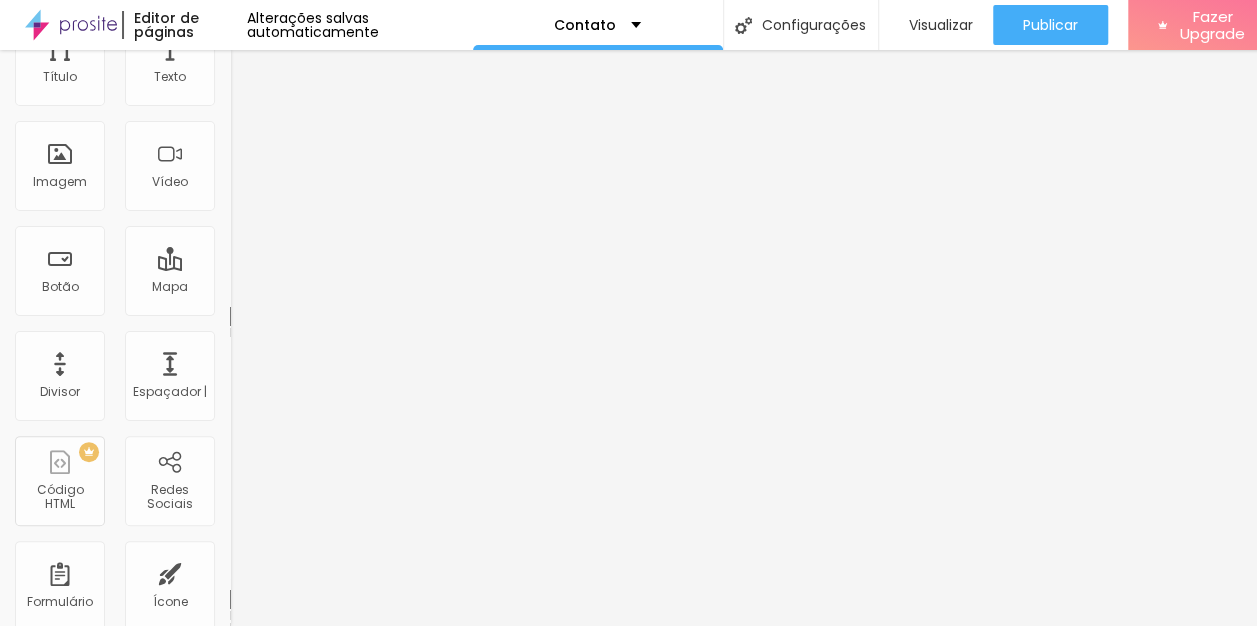 scroll, scrollTop: 0, scrollLeft: 0, axis: both 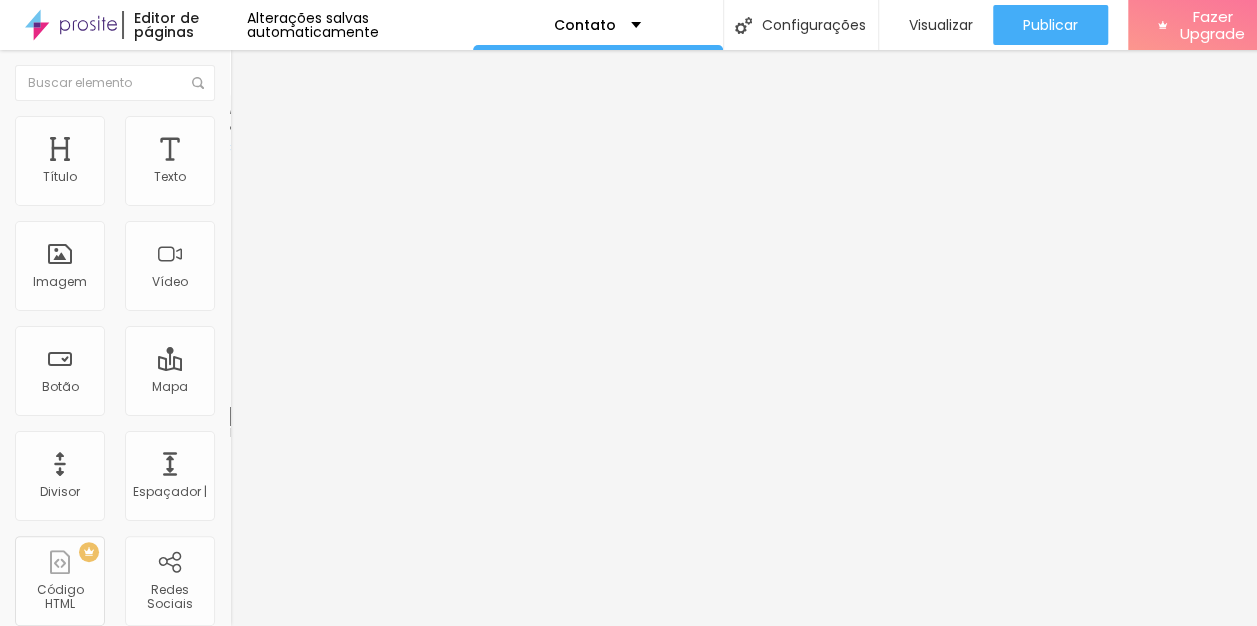 click on "Conteúdo" at bounding box center [279, 109] 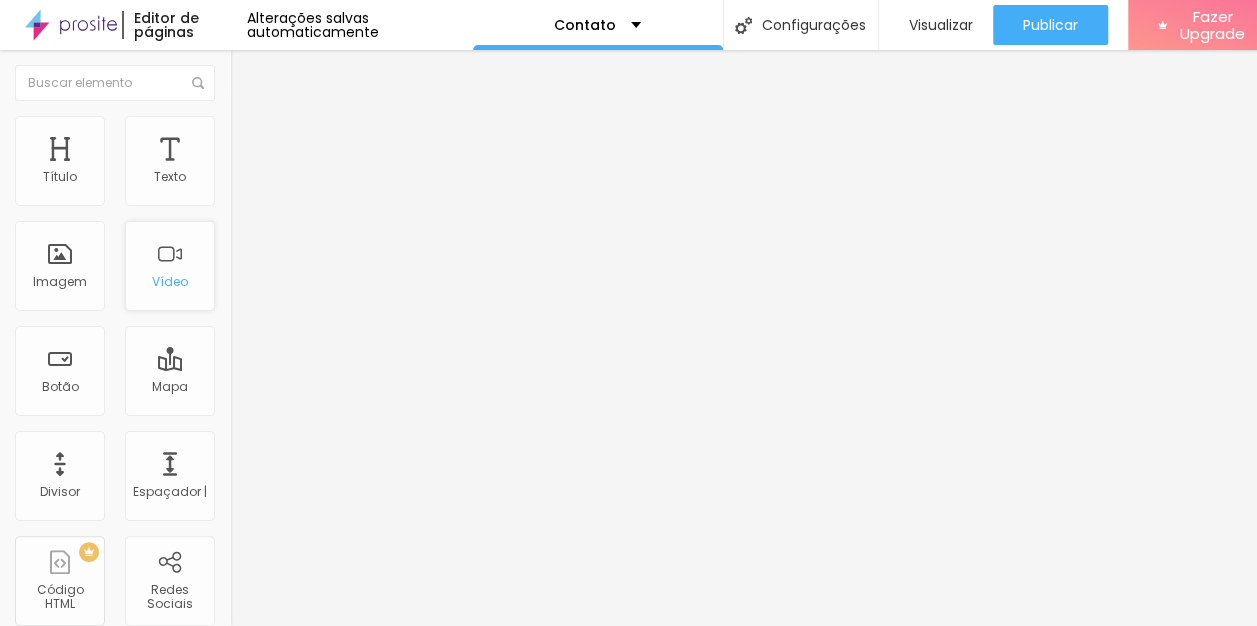 scroll, scrollTop: 15, scrollLeft: 0, axis: vertical 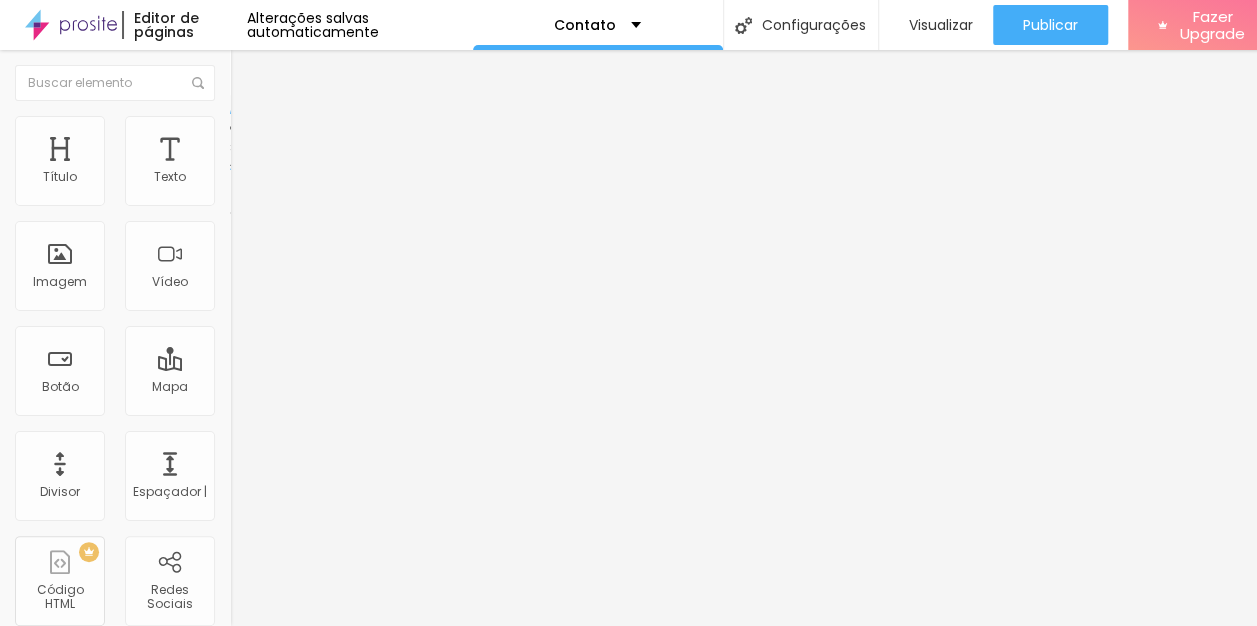 click at bounding box center (253, 73) 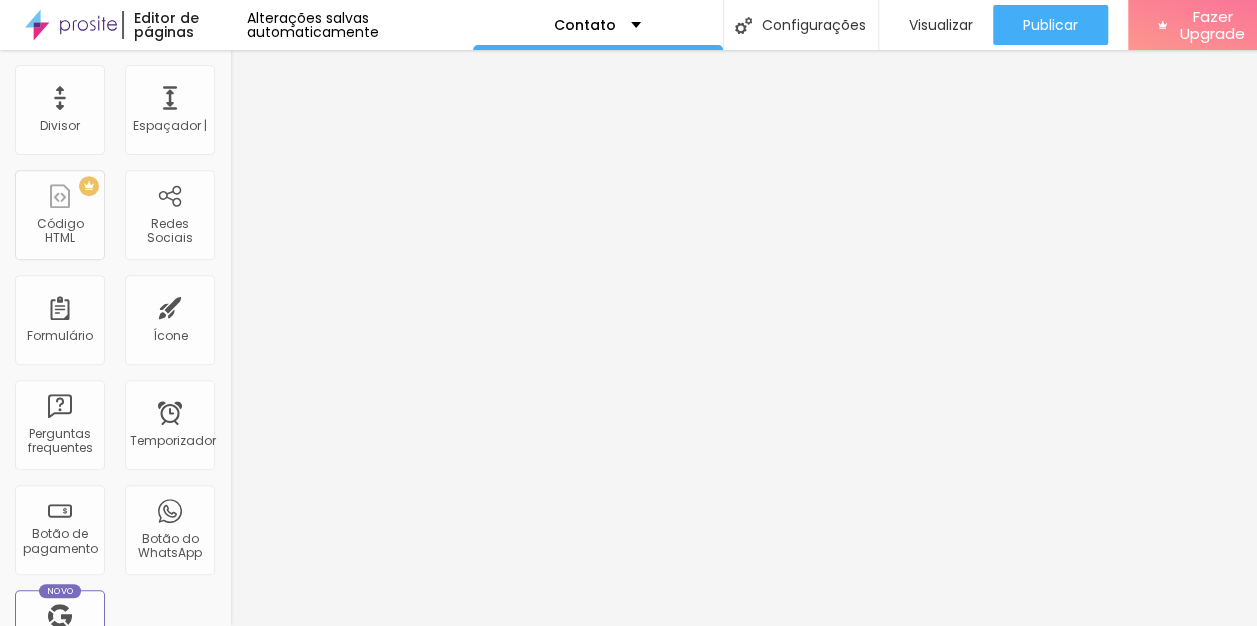 scroll, scrollTop: 708, scrollLeft: 0, axis: vertical 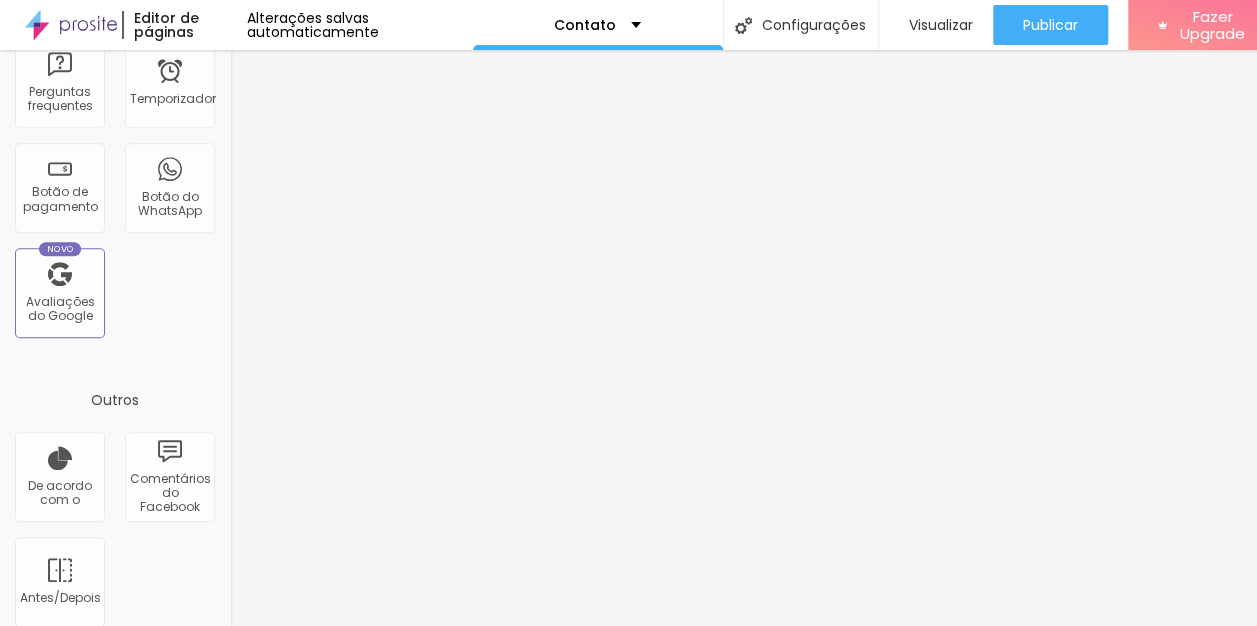 click on "De acordo com o Comentários do Facebook Antes/Depois" at bounding box center [115, 537] 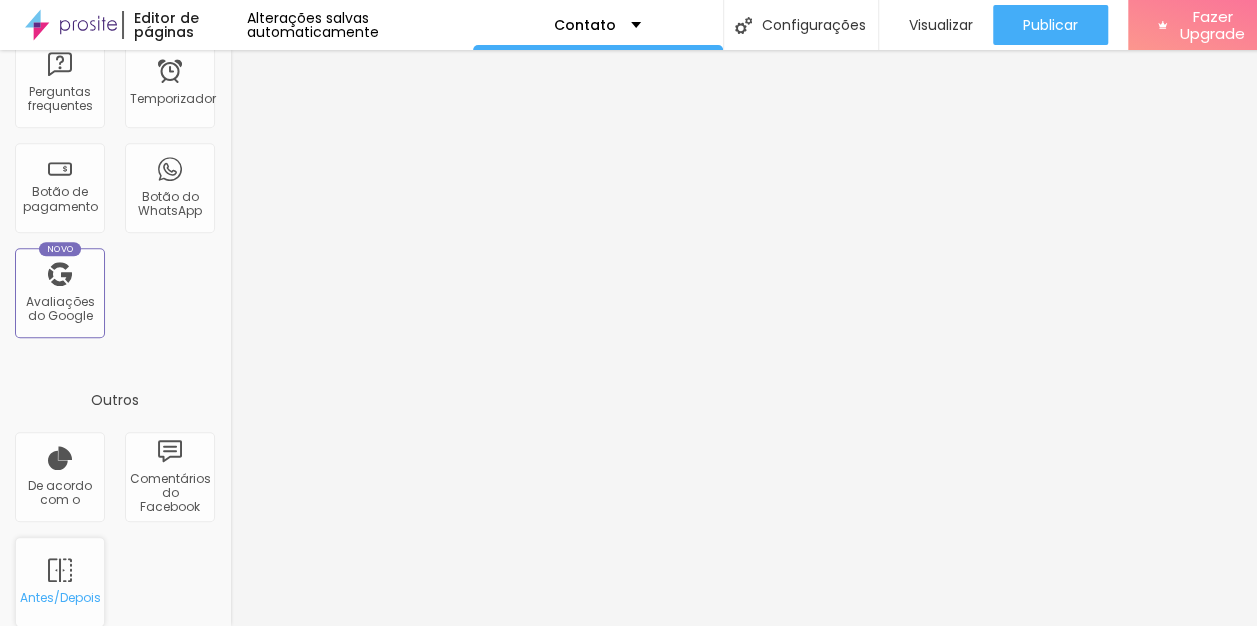 click on "Antes/Depois" at bounding box center [60, 582] 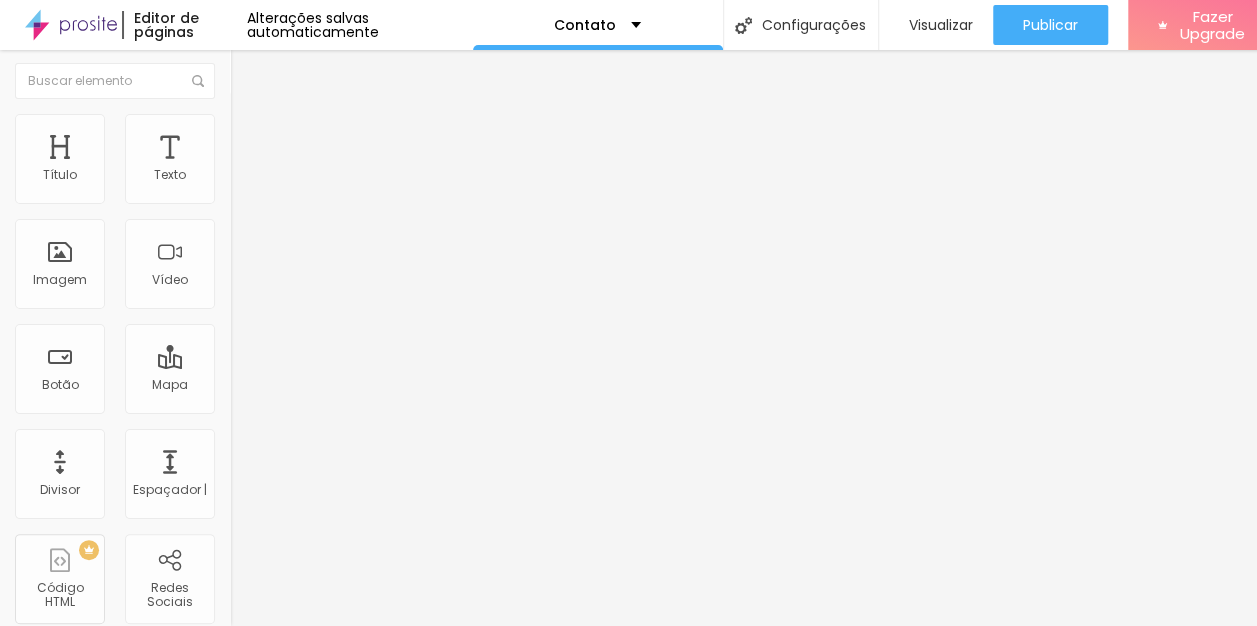 scroll, scrollTop: 0, scrollLeft: 0, axis: both 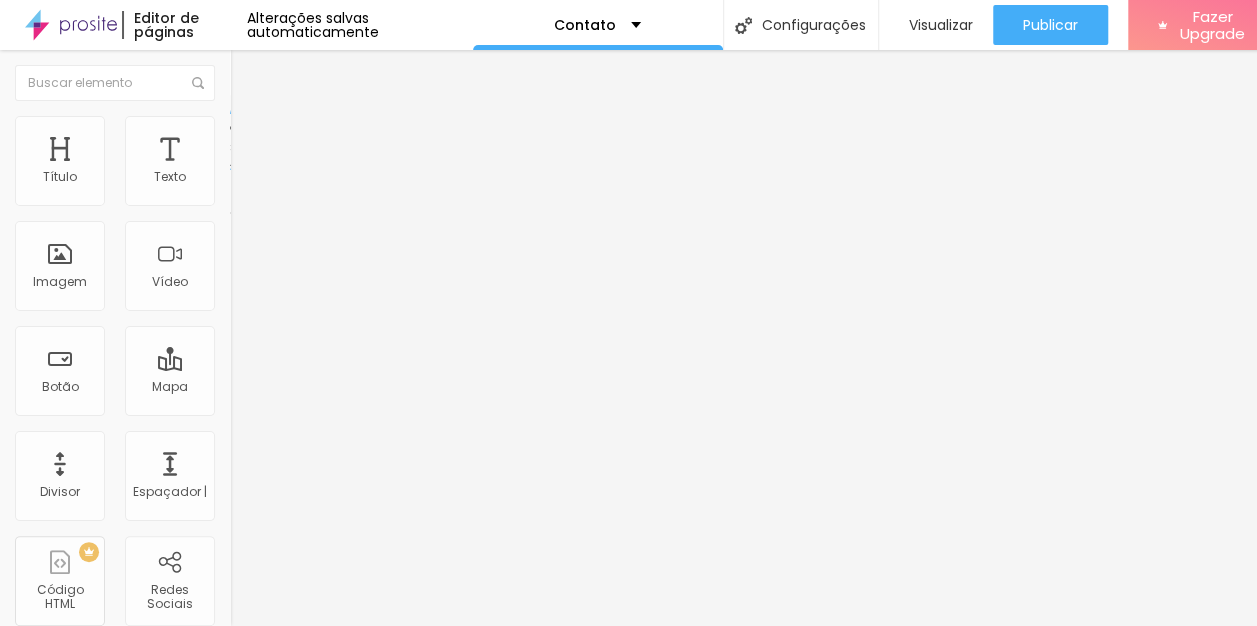 click at bounding box center [253, 73] 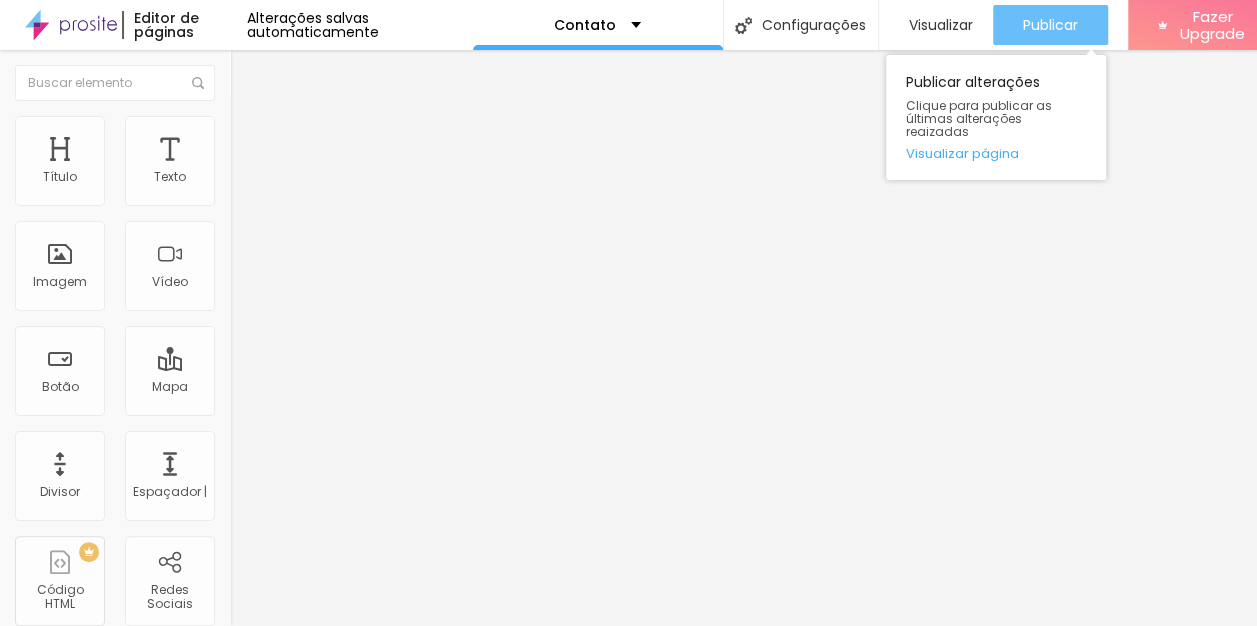 click on "Publicar" at bounding box center (1050, 25) 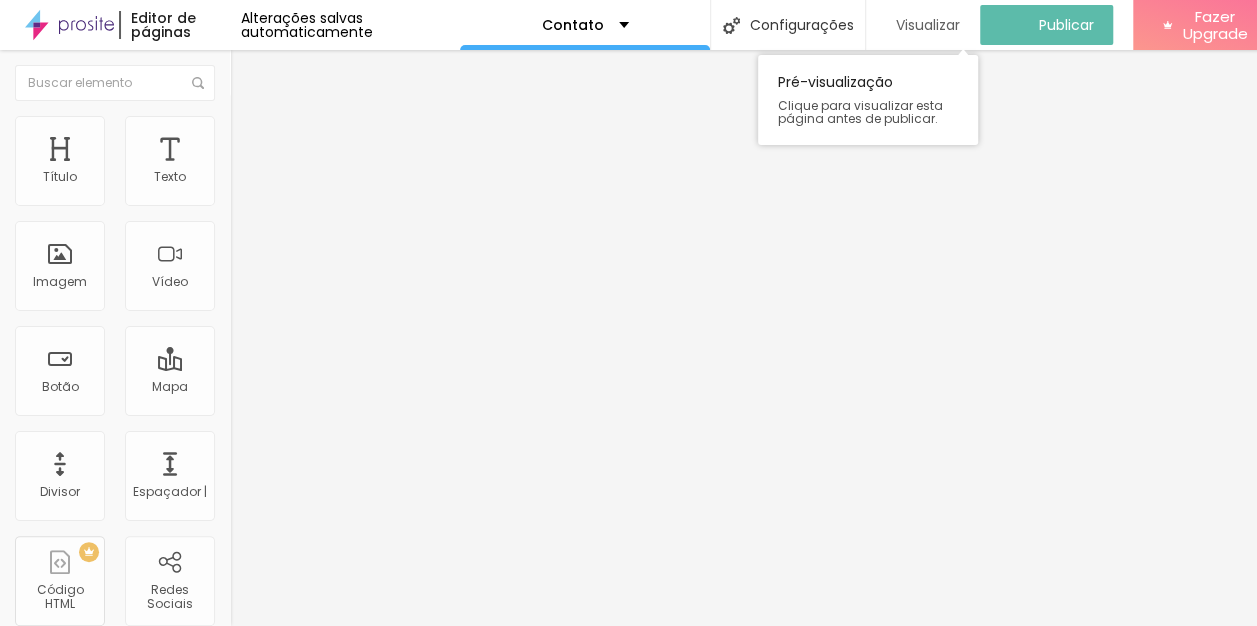 click on "Visualizar" at bounding box center (928, 25) 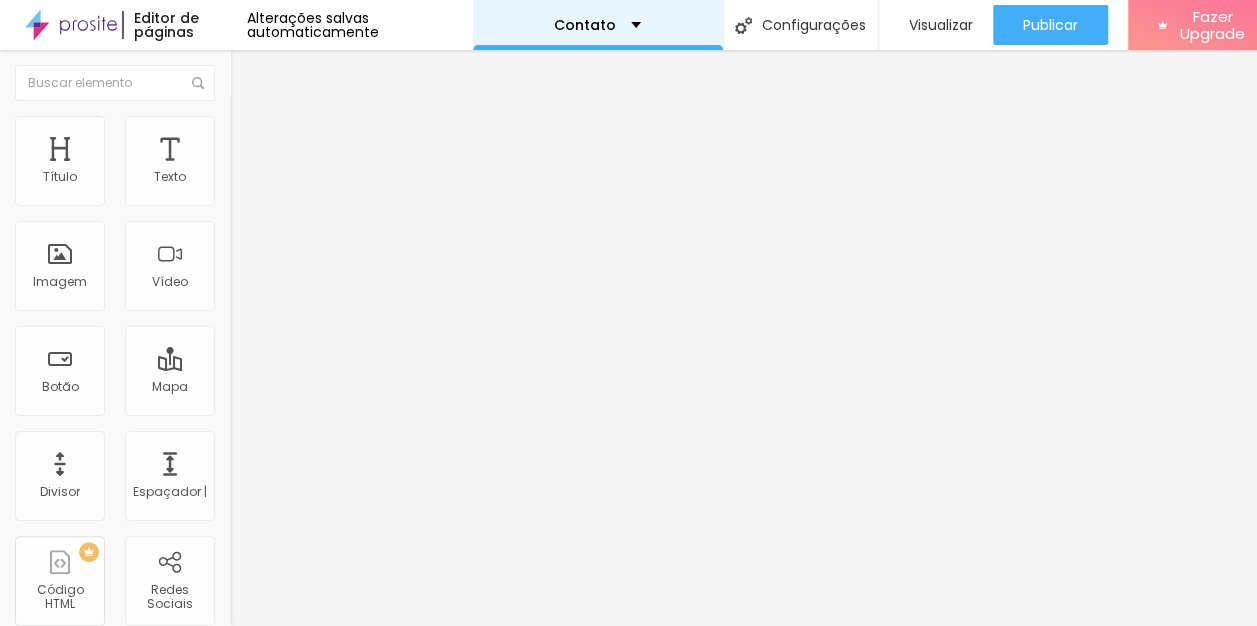 click on "Contato" at bounding box center (585, 25) 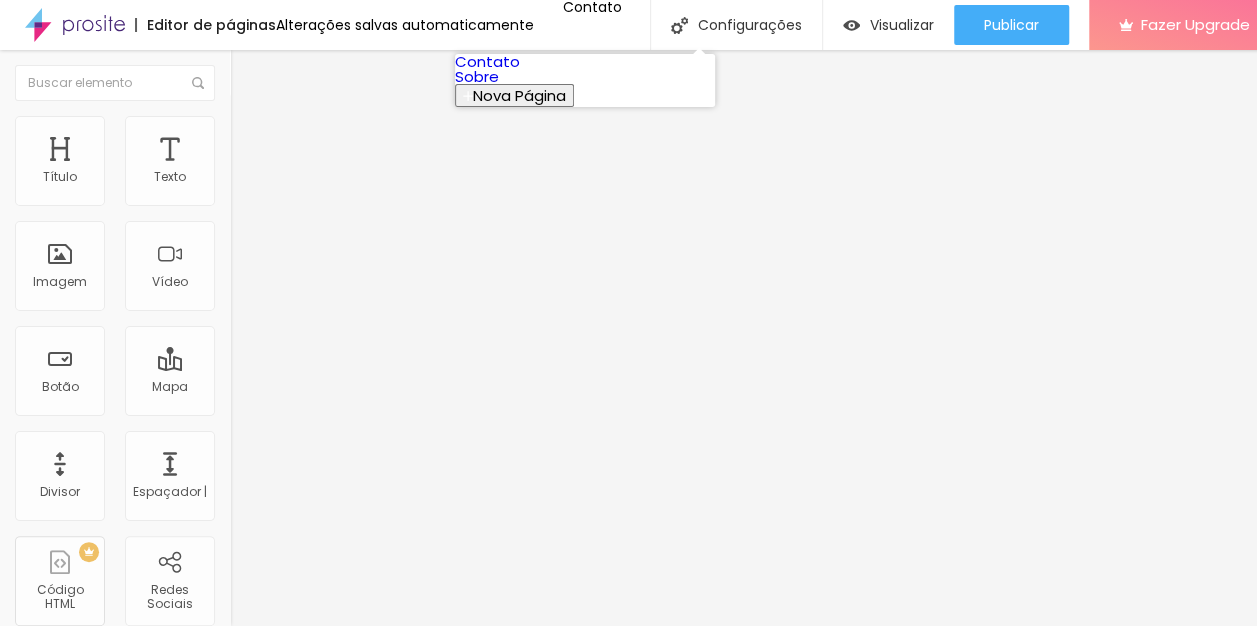 click on "Sobre" at bounding box center [477, 76] 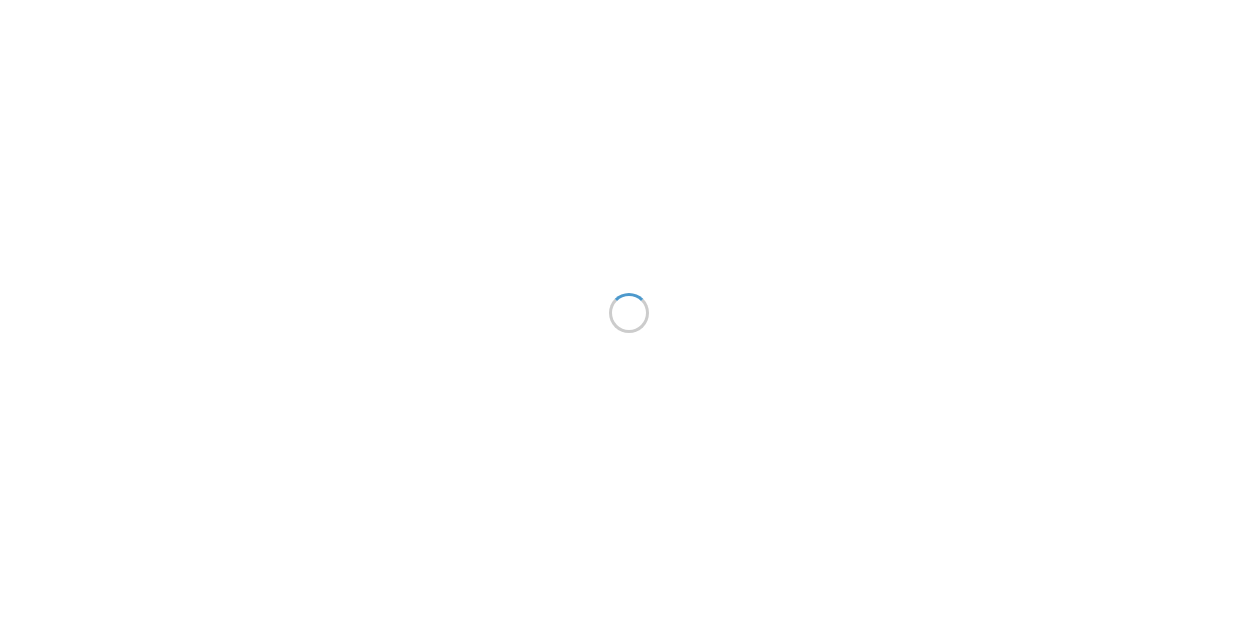 scroll, scrollTop: 0, scrollLeft: 0, axis: both 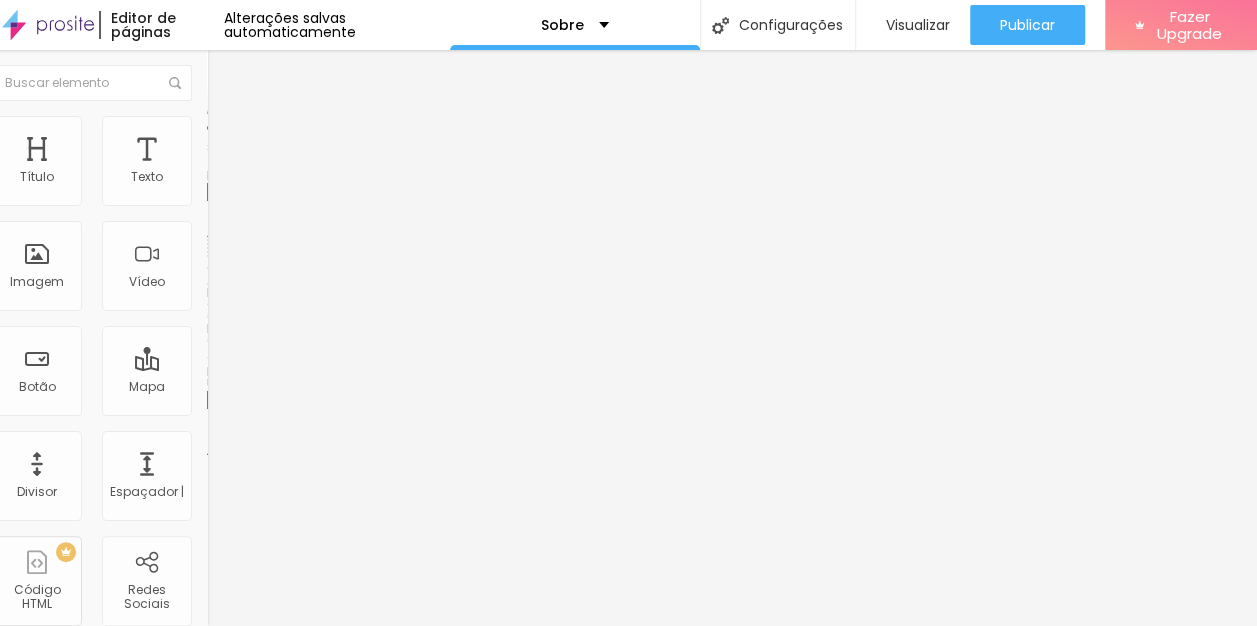 click on "Trocar imagem" at bounding box center [267, 163] 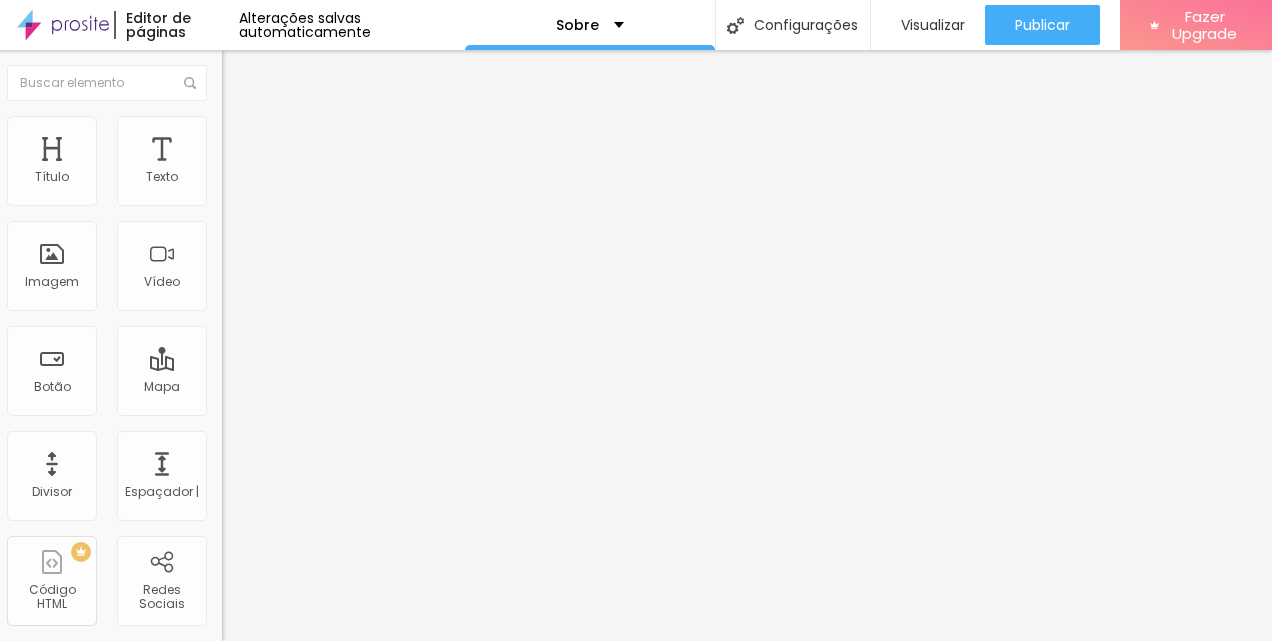 click on "Carregar" at bounding box center [77, 888] 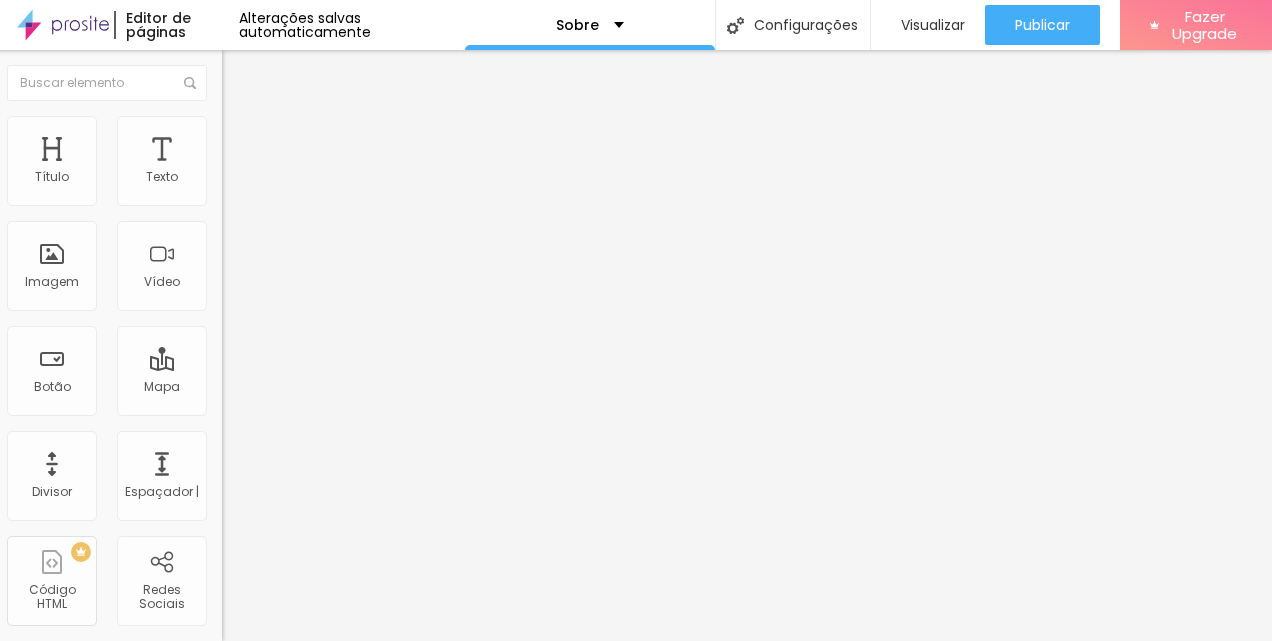 click at bounding box center [628, 835] 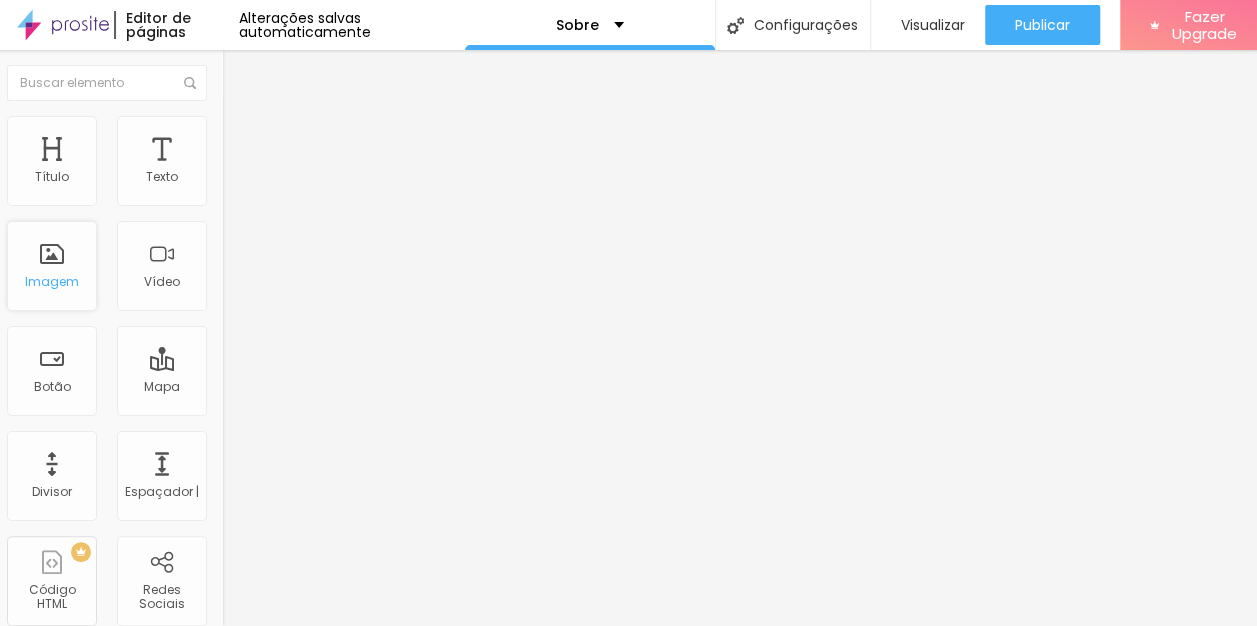 click on "Imagem" at bounding box center [52, 266] 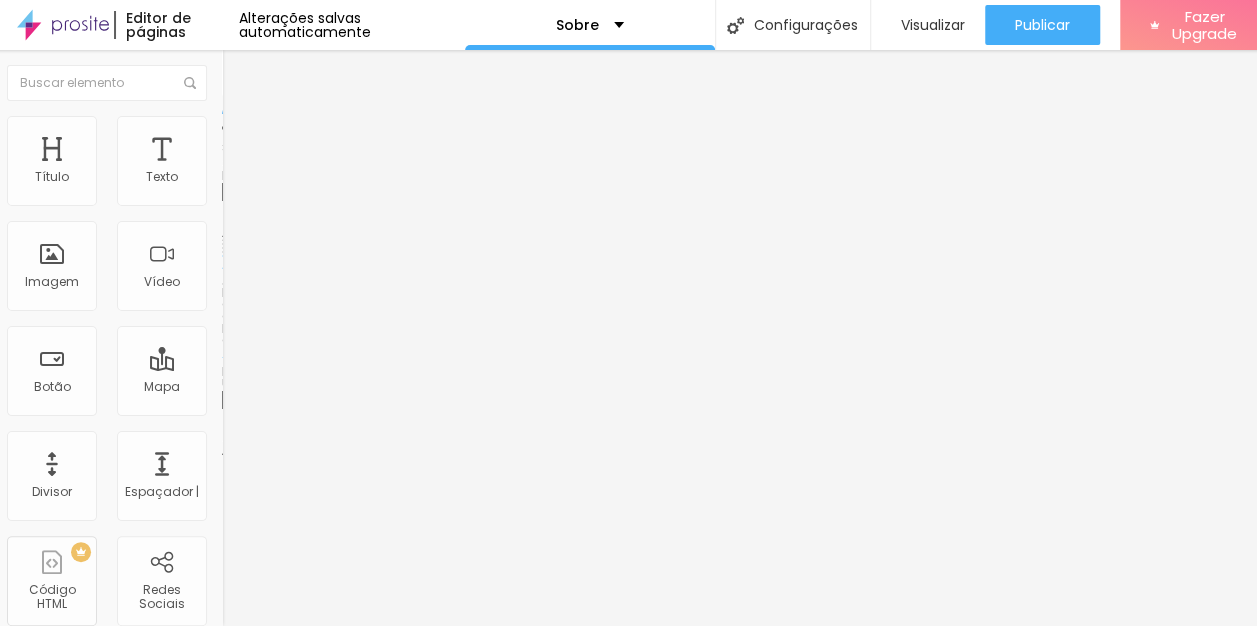 click on "Trocar imagem" at bounding box center (276, 163) 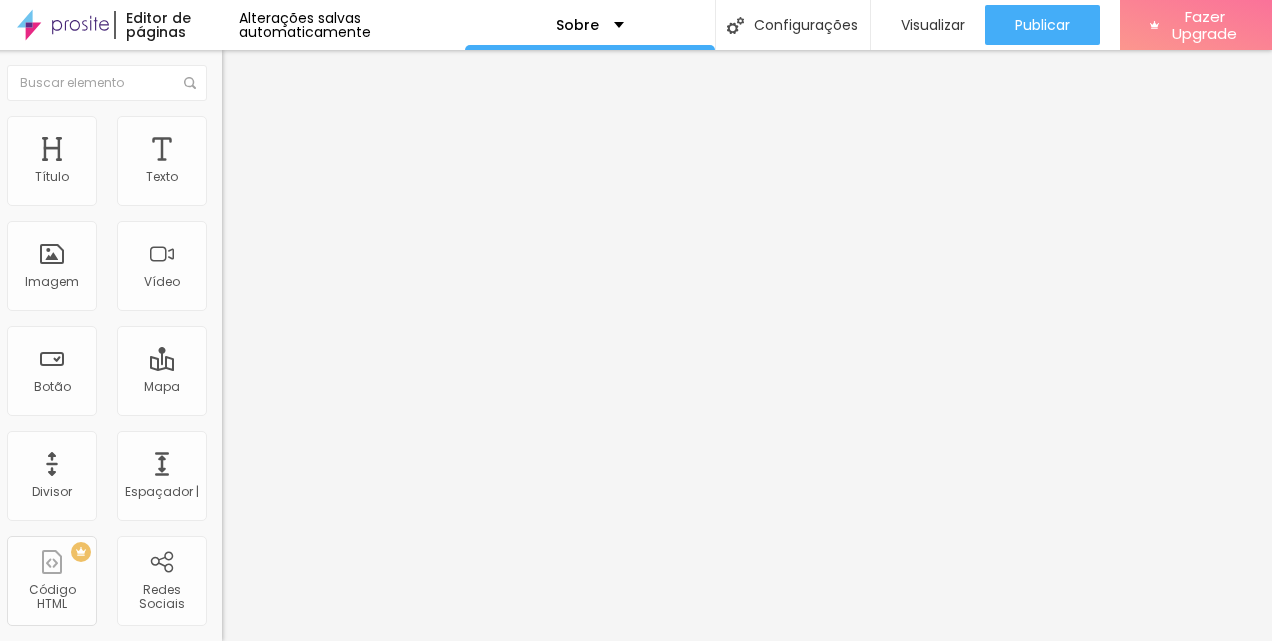 click at bounding box center (628, 768) 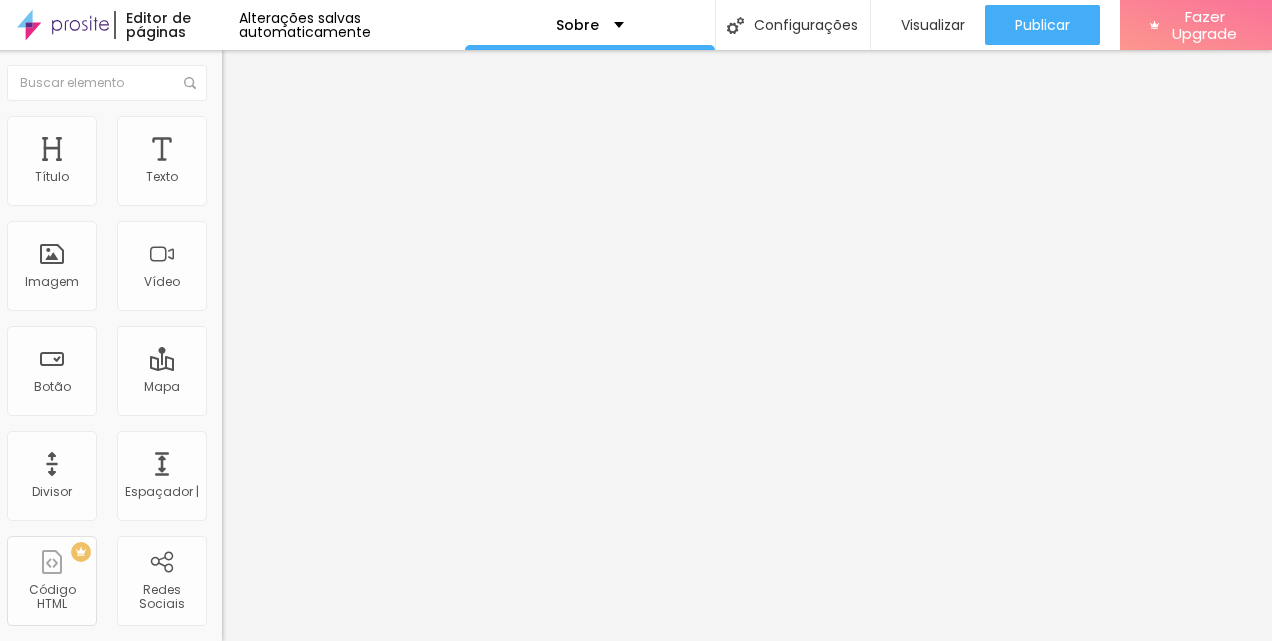 click on "461197595_2...28348_n.png" at bounding box center (628, 774) 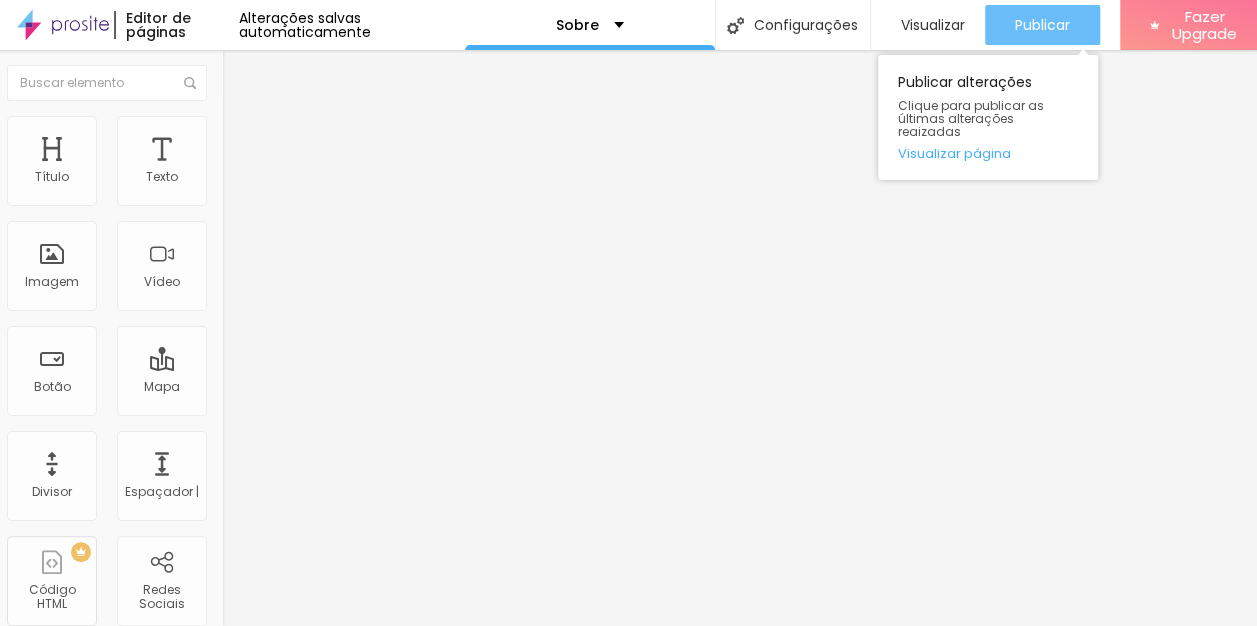 click on "Publicar" at bounding box center [1042, 25] 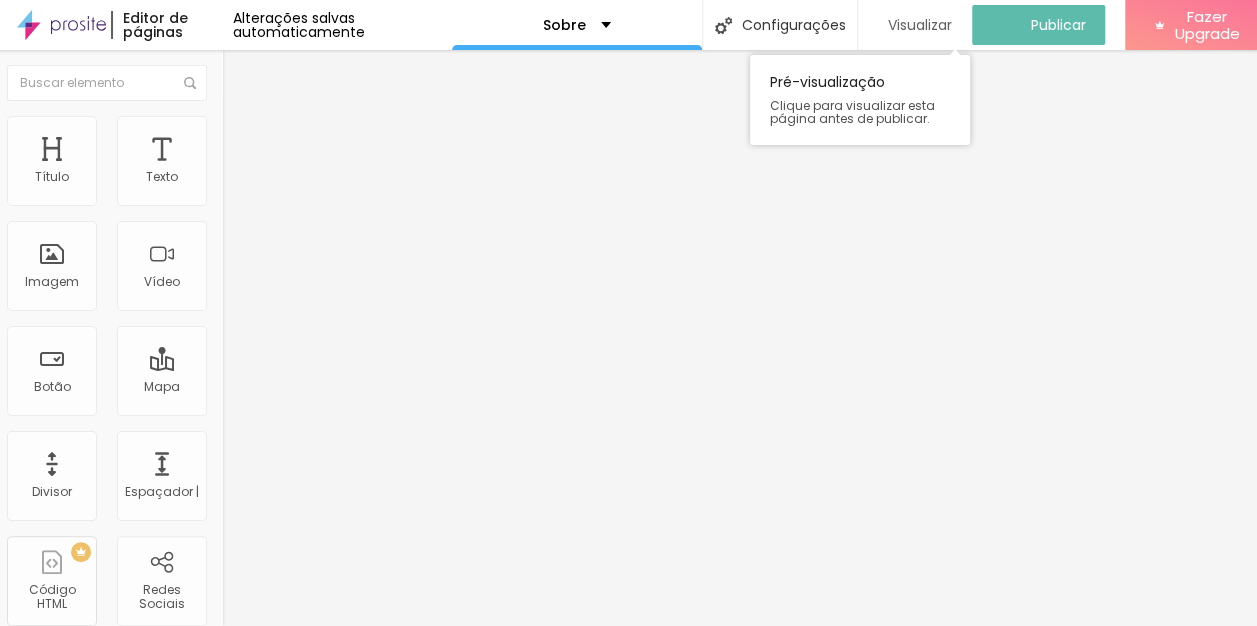 click on "Visualizar" at bounding box center (920, 25) 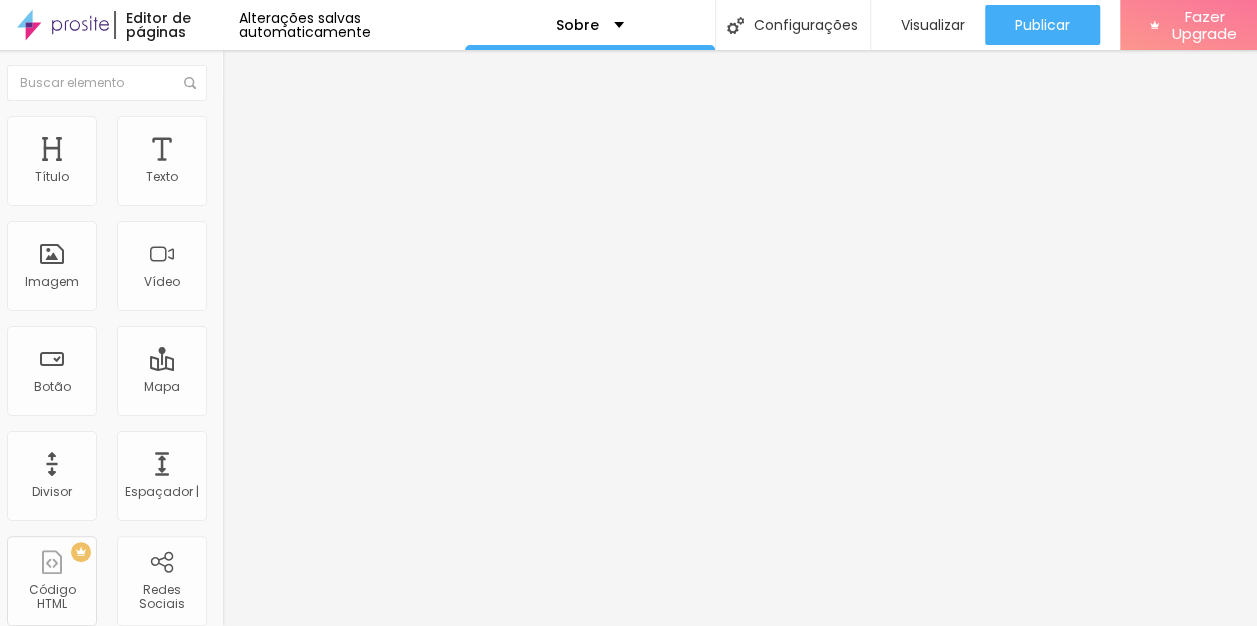 click at bounding box center [63, 25] 